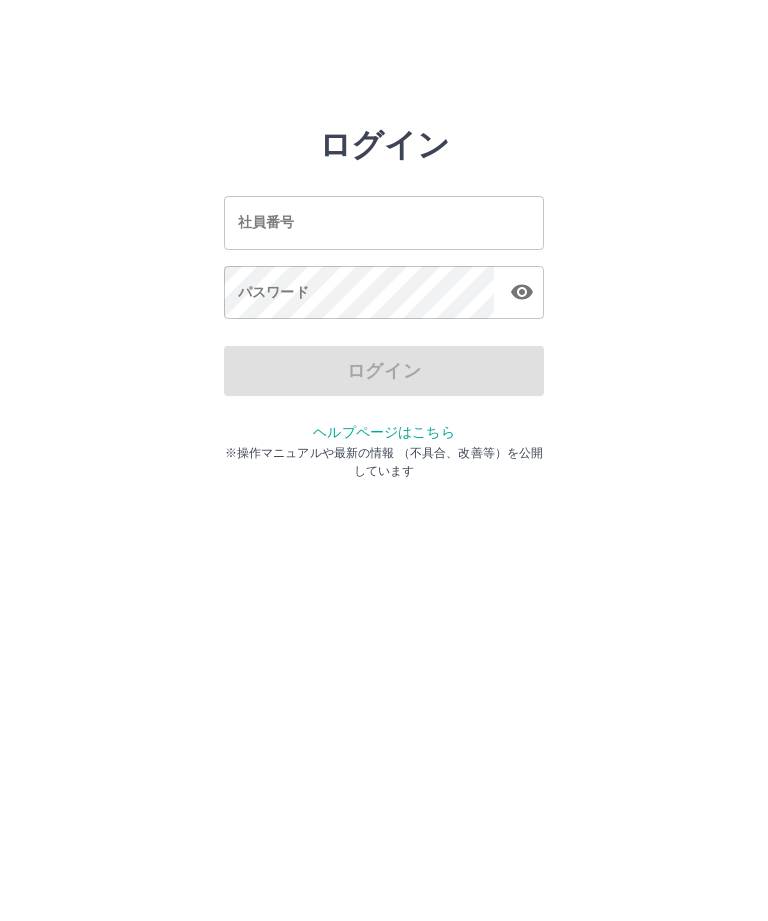 scroll, scrollTop: 0, scrollLeft: 0, axis: both 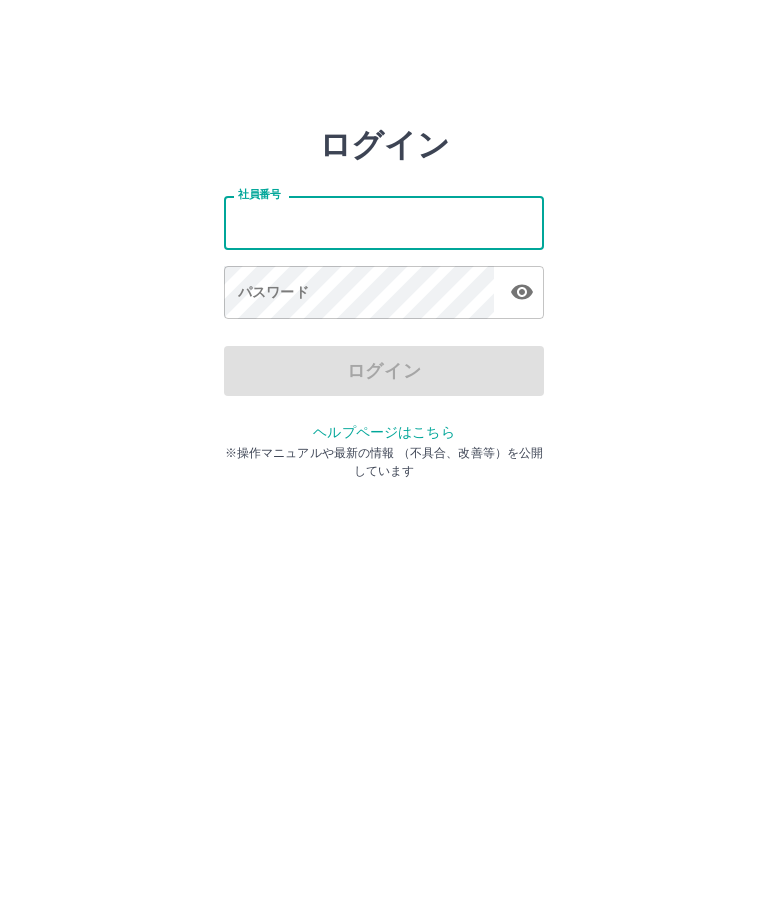 type on "*******" 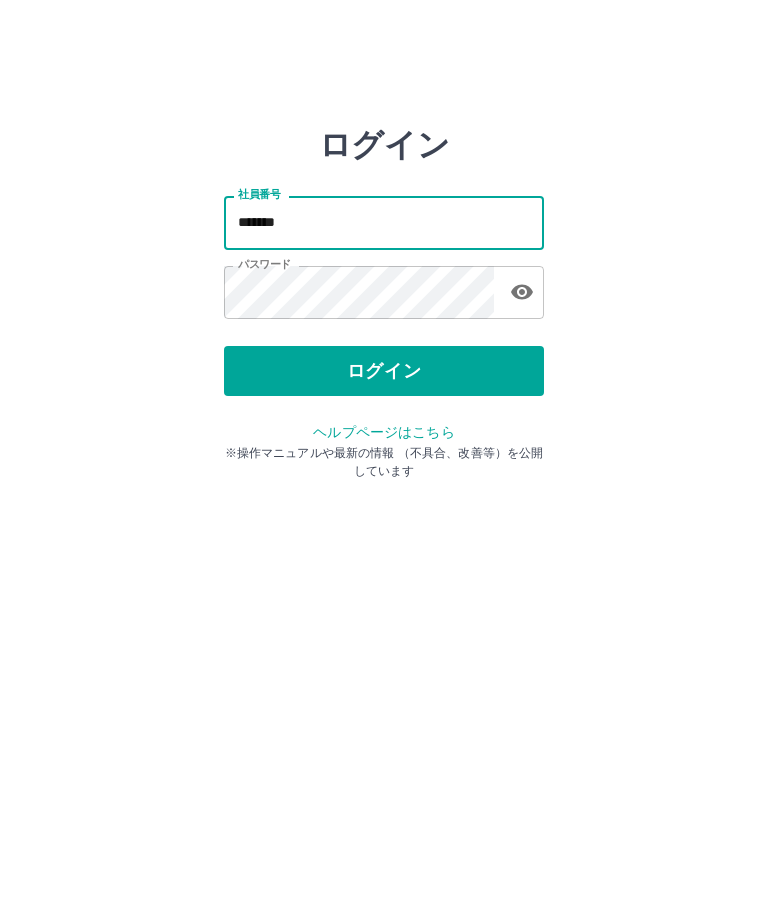 click on "ログイン" at bounding box center (384, 371) 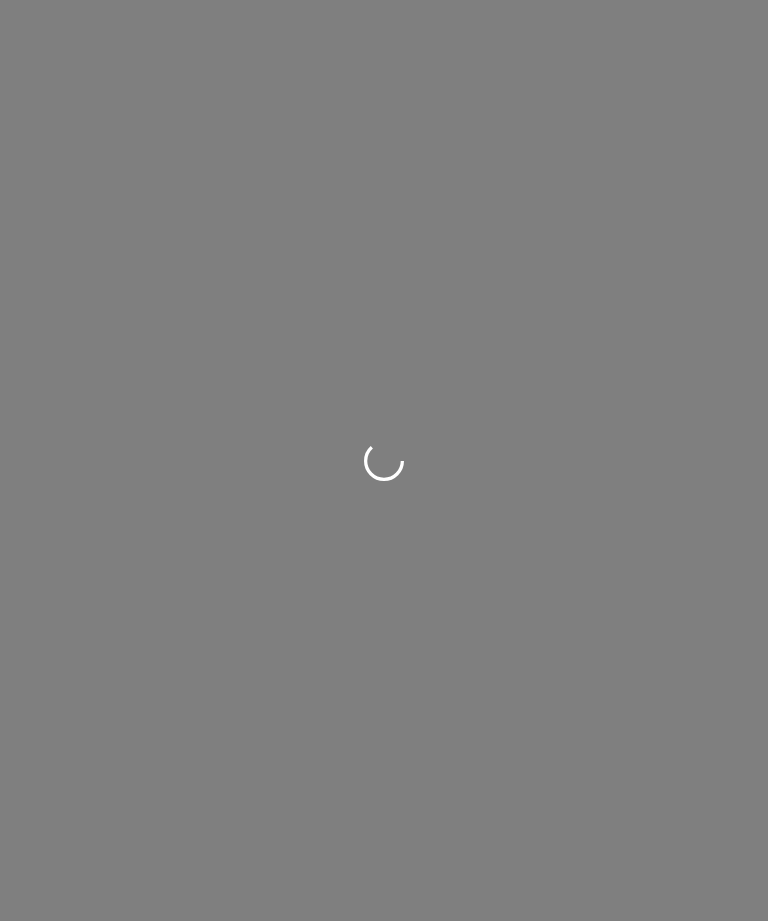 scroll, scrollTop: 0, scrollLeft: 0, axis: both 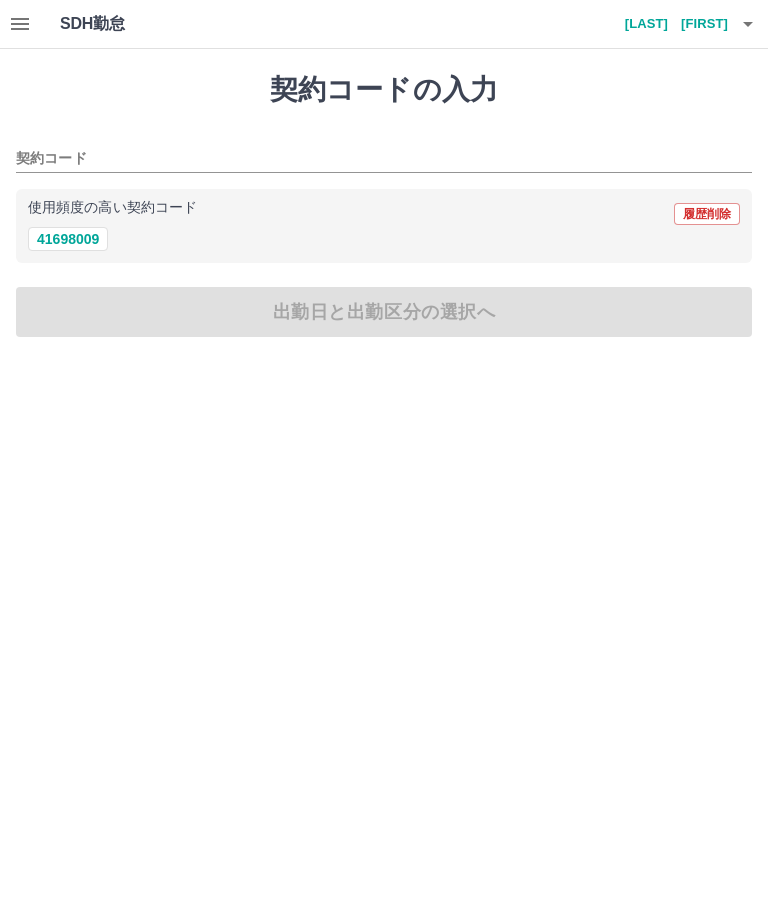 click on "41698009" at bounding box center (68, 239) 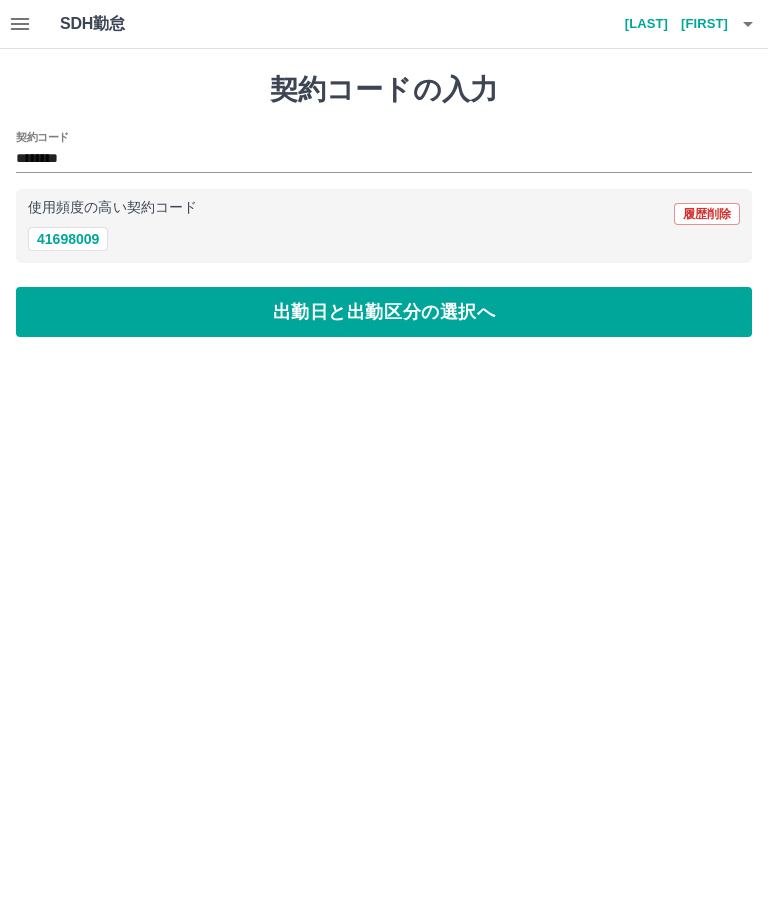 type on "********" 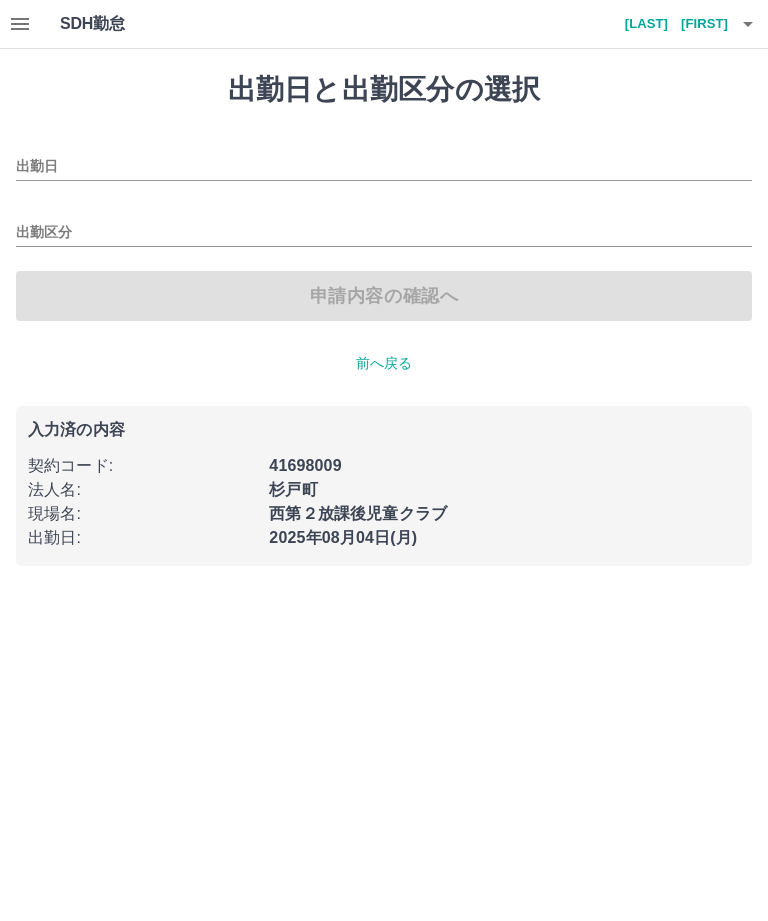 type on "**********" 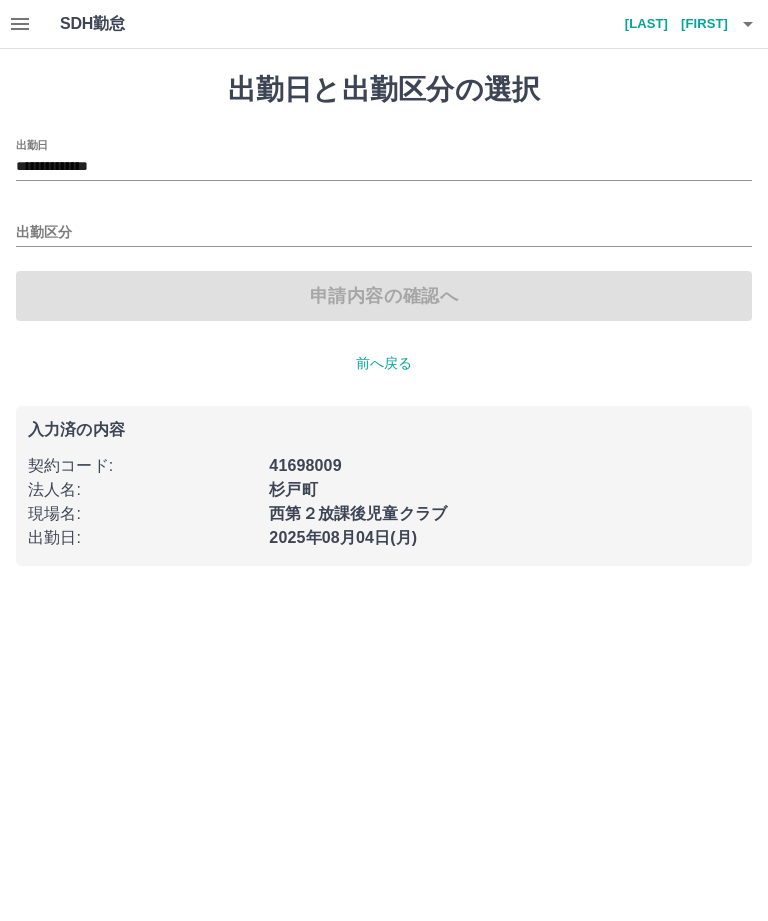 click on "**********" at bounding box center [384, 167] 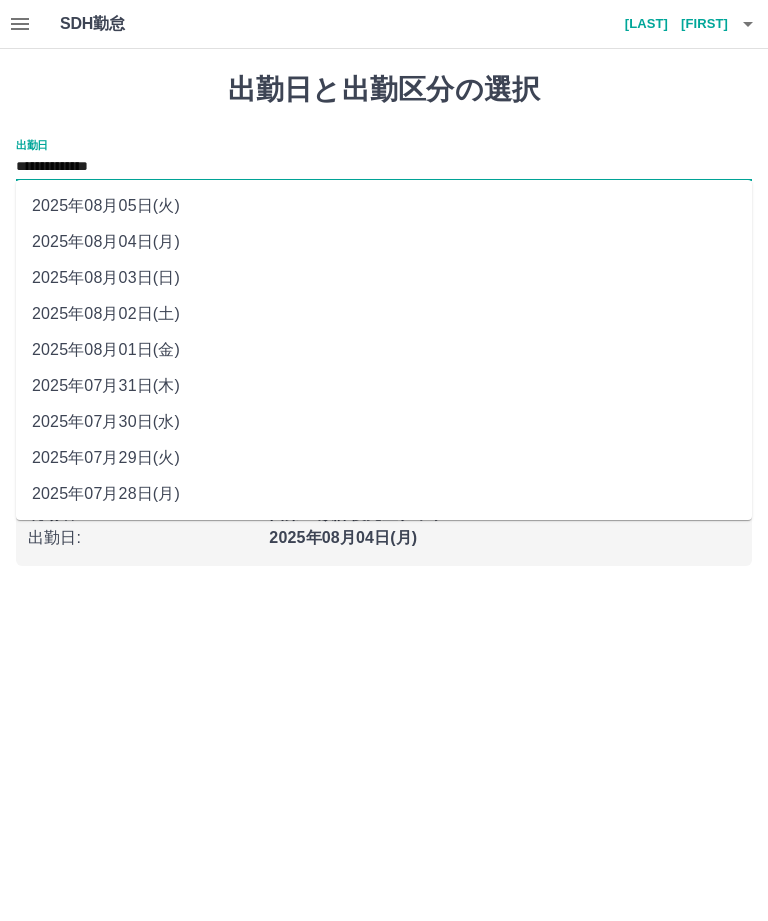 click on "出勤日 :" at bounding box center (142, 538) 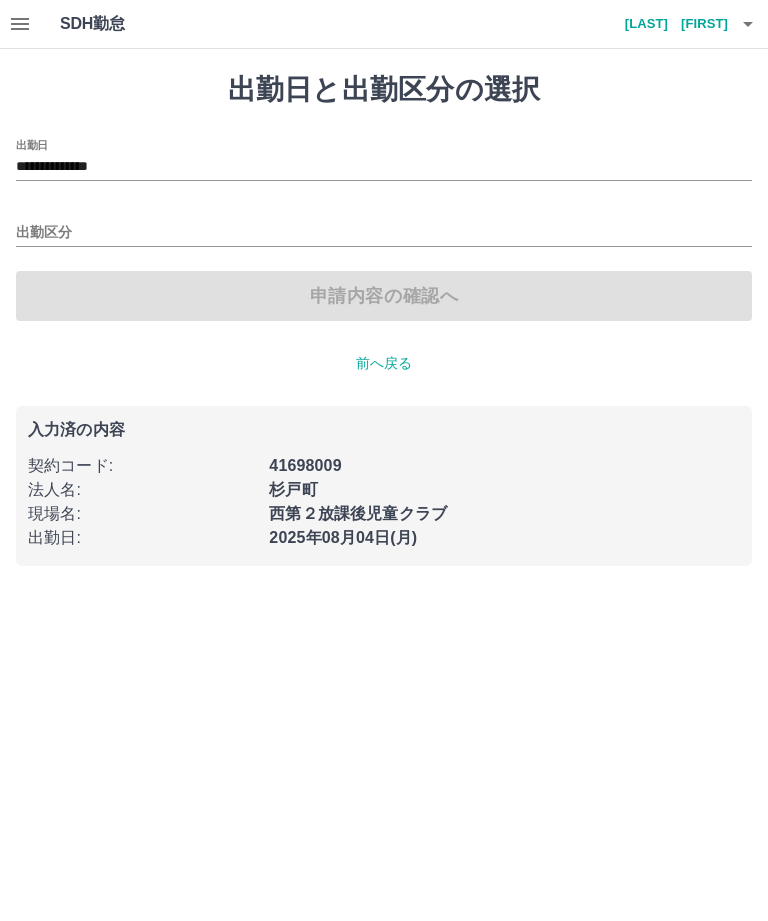 click on "出勤区分" at bounding box center (384, 233) 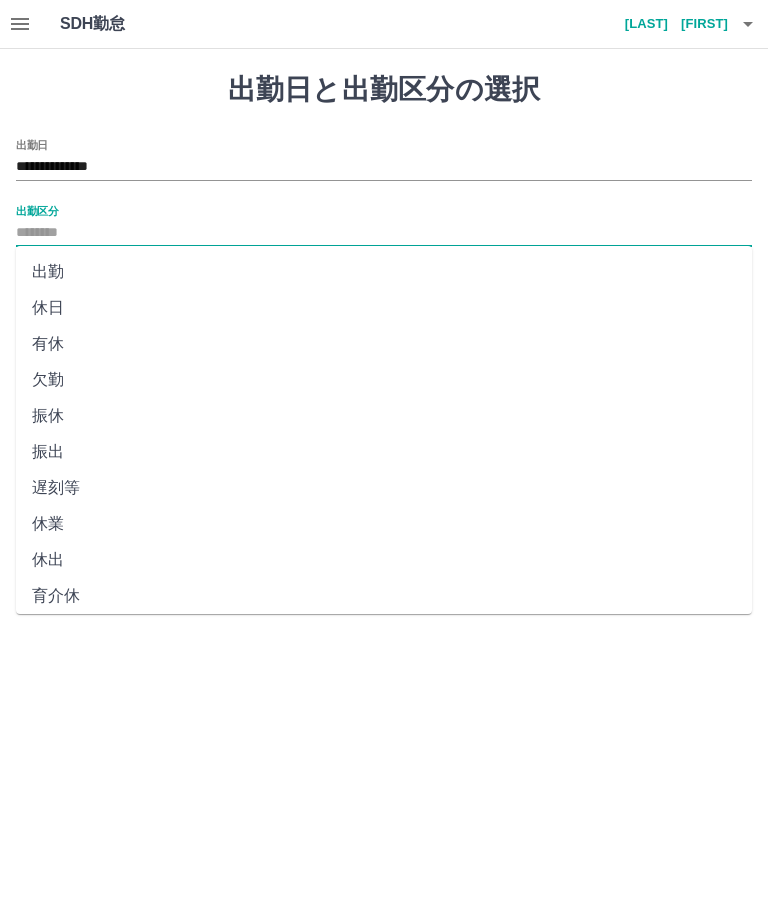 click on "出勤" at bounding box center [384, 272] 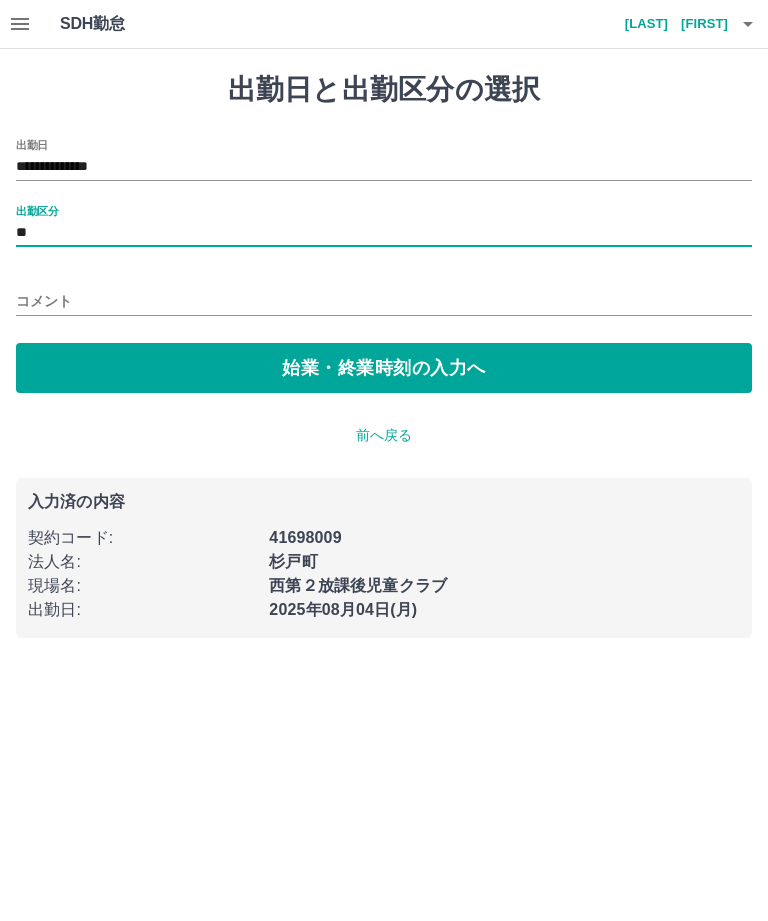 click on "始業・終業時刻の入力へ" at bounding box center (384, 368) 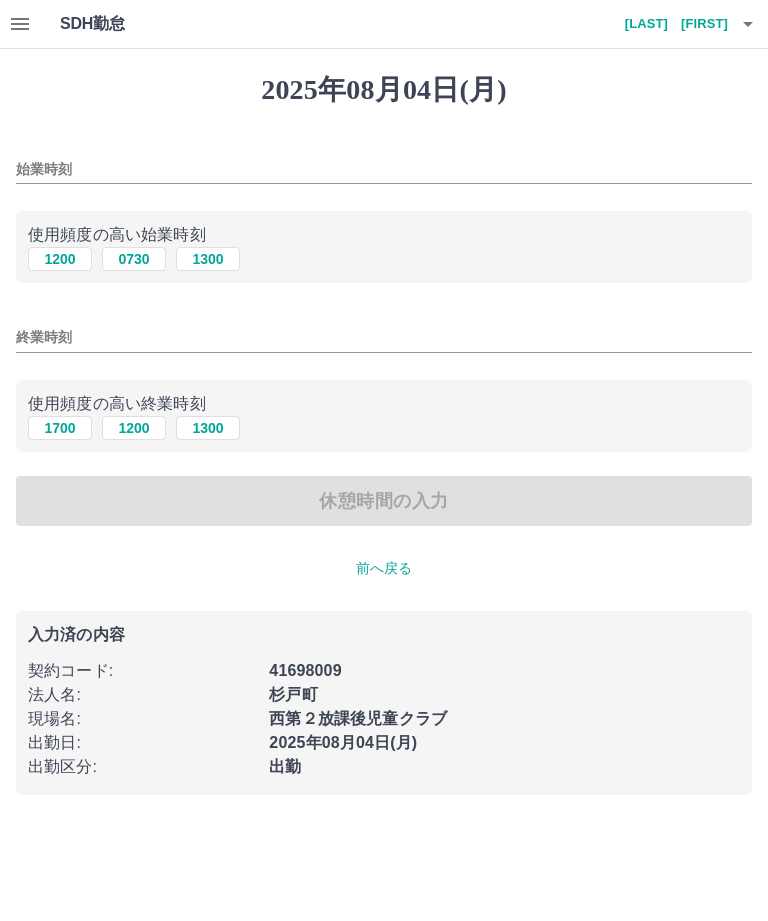 click on "始業時刻" at bounding box center [384, 163] 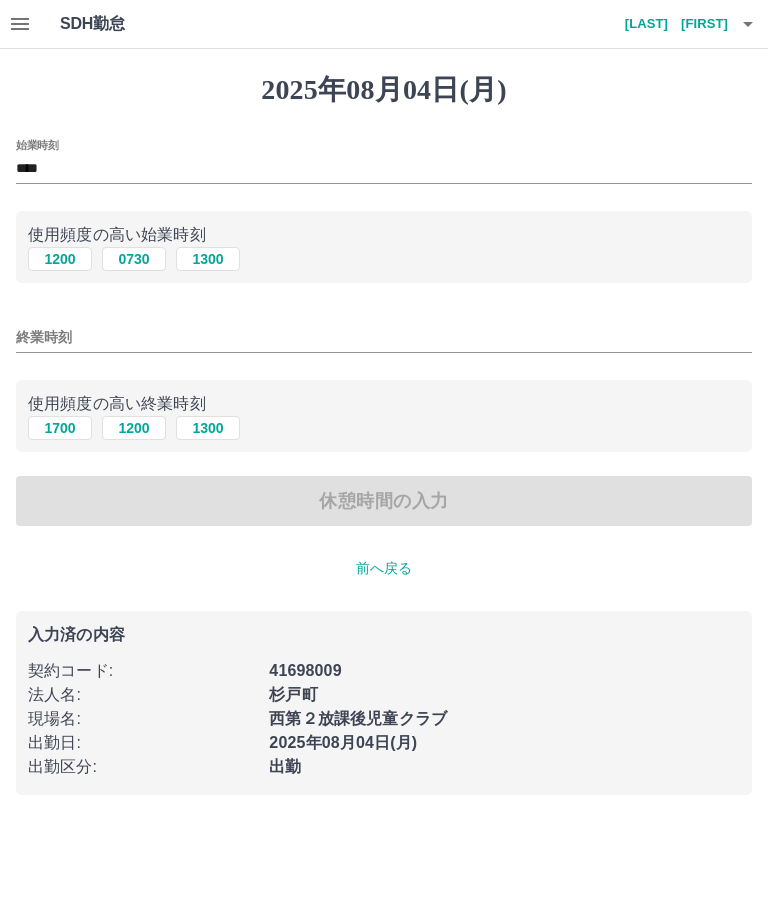 click on "終業時刻" at bounding box center [384, 337] 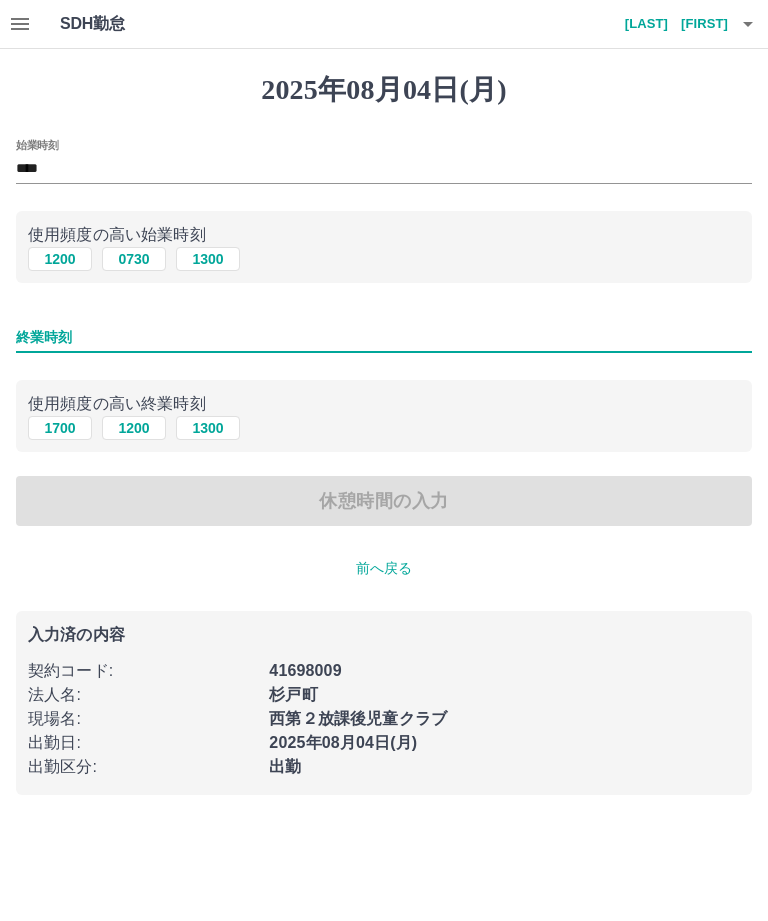 click on "1300" at bounding box center [208, 428] 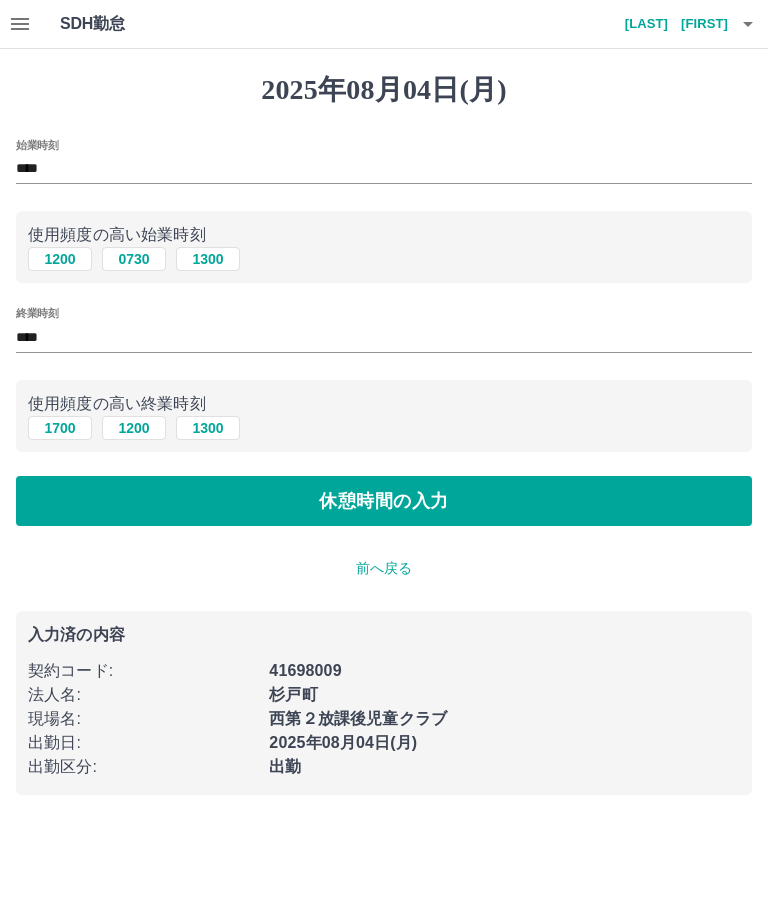click on "休憩時間の入力" at bounding box center [384, 501] 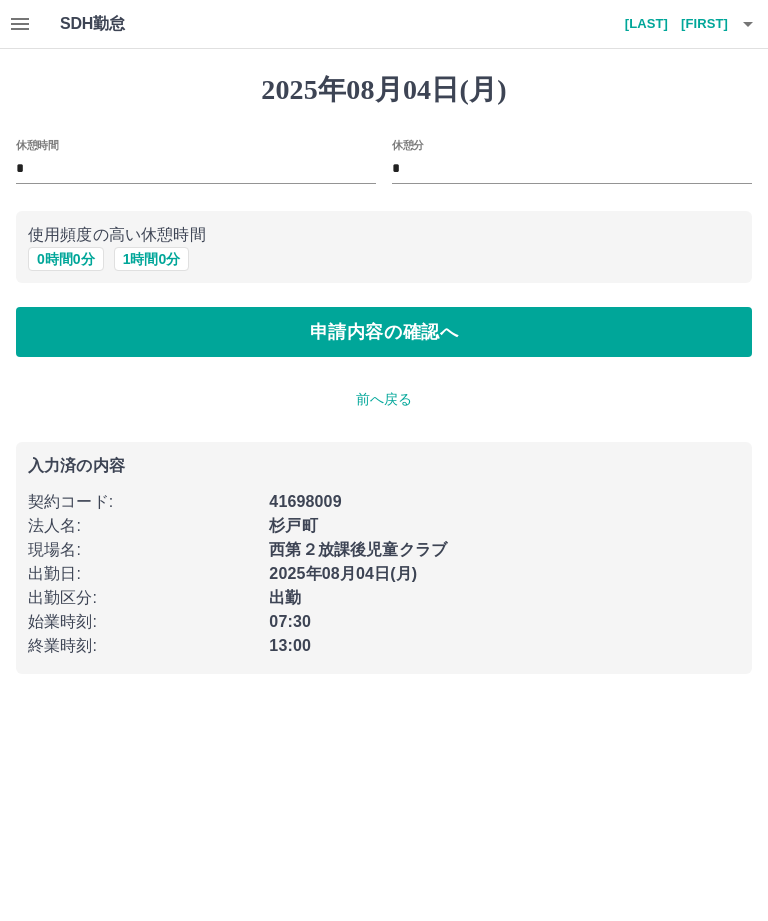 click on "申請内容の確認へ" at bounding box center [384, 332] 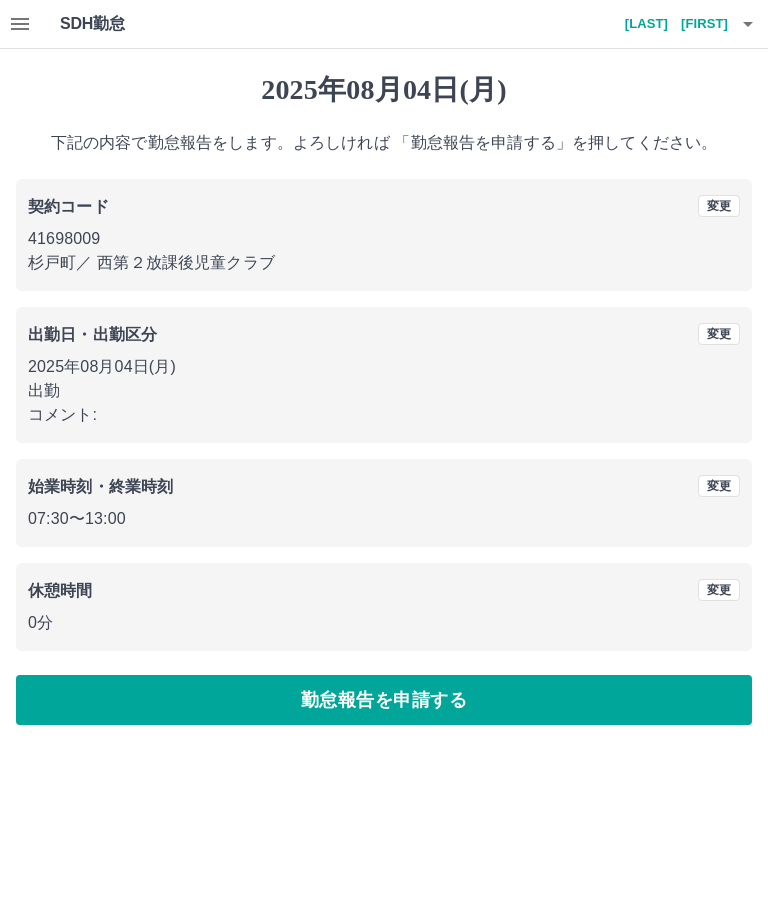 click on "勤怠報告を申請する" at bounding box center [384, 700] 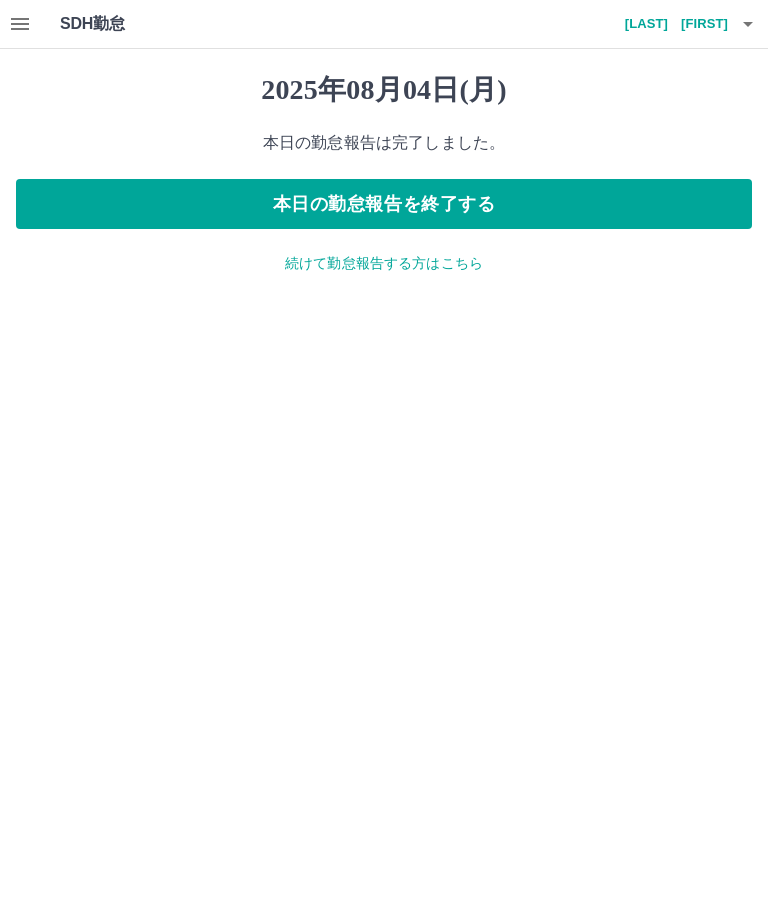 click on "続けて勤怠報告する方はこちら" at bounding box center (384, 263) 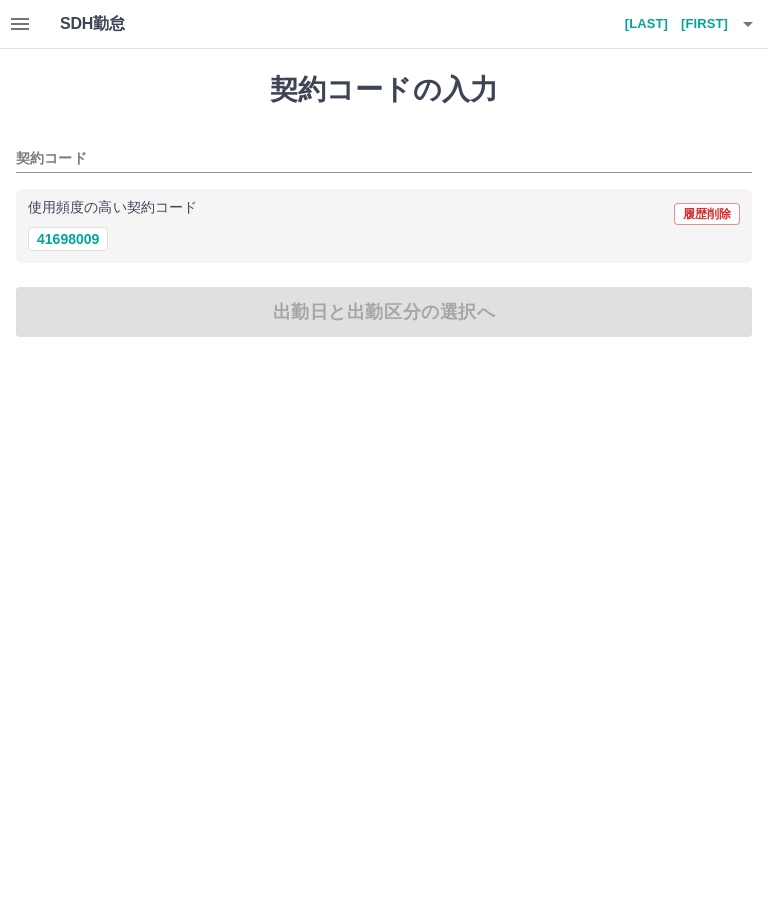 click on "41698009" at bounding box center [68, 239] 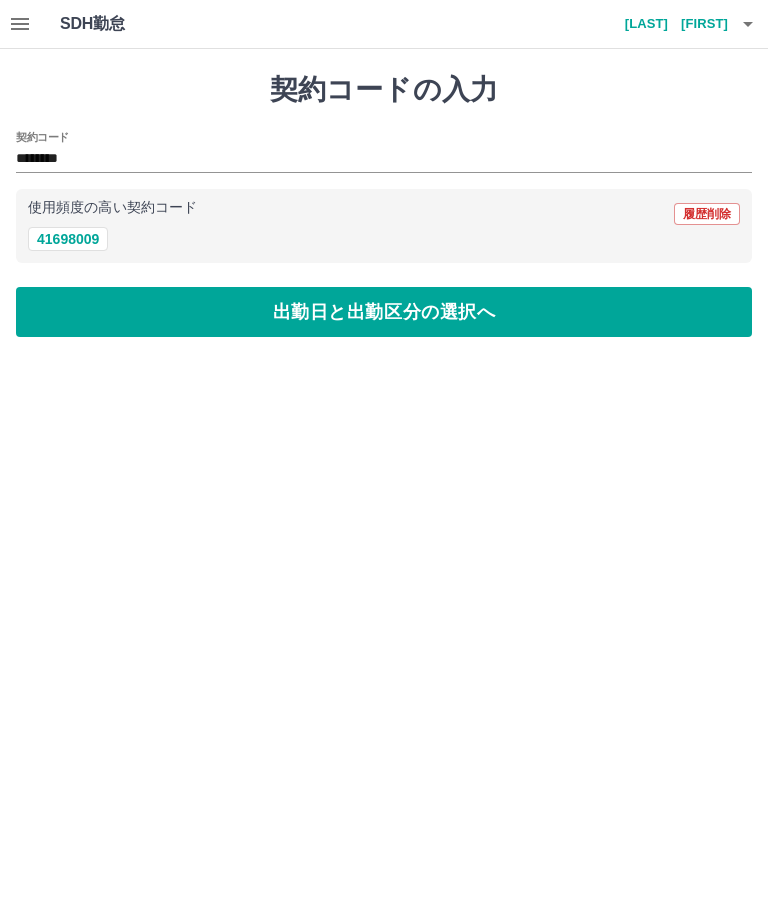 click on "契約コードの入力 契約コード ******** 使用頻度の高い契約コード 履歴削除 [NUMBER] 出勤日と出勤区分の選択へ" at bounding box center [384, 205] 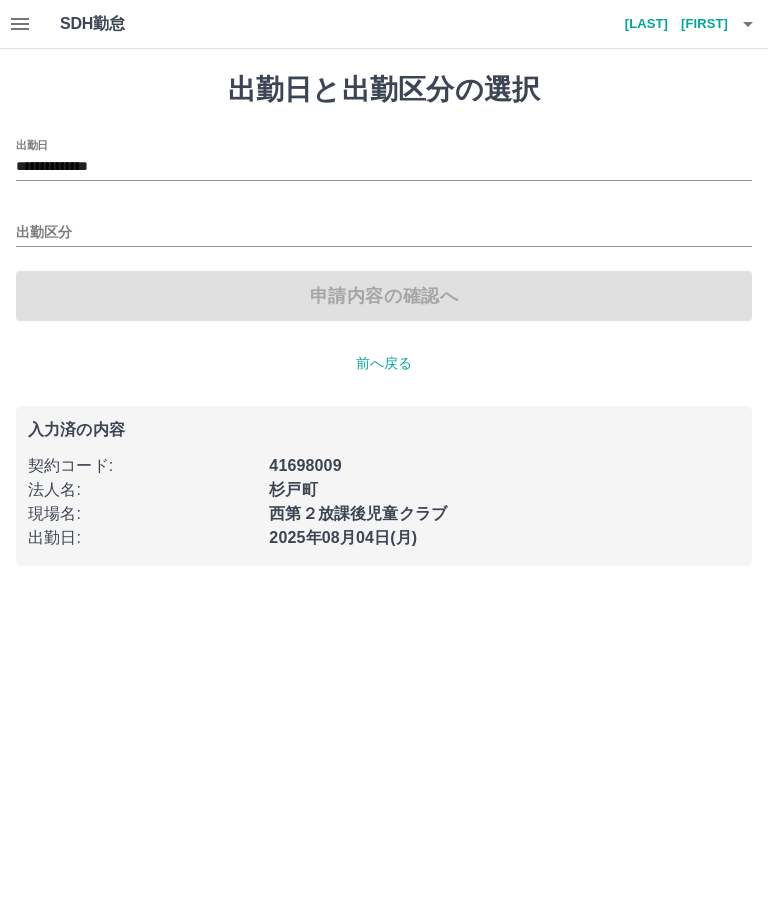click on "**********" at bounding box center [384, 167] 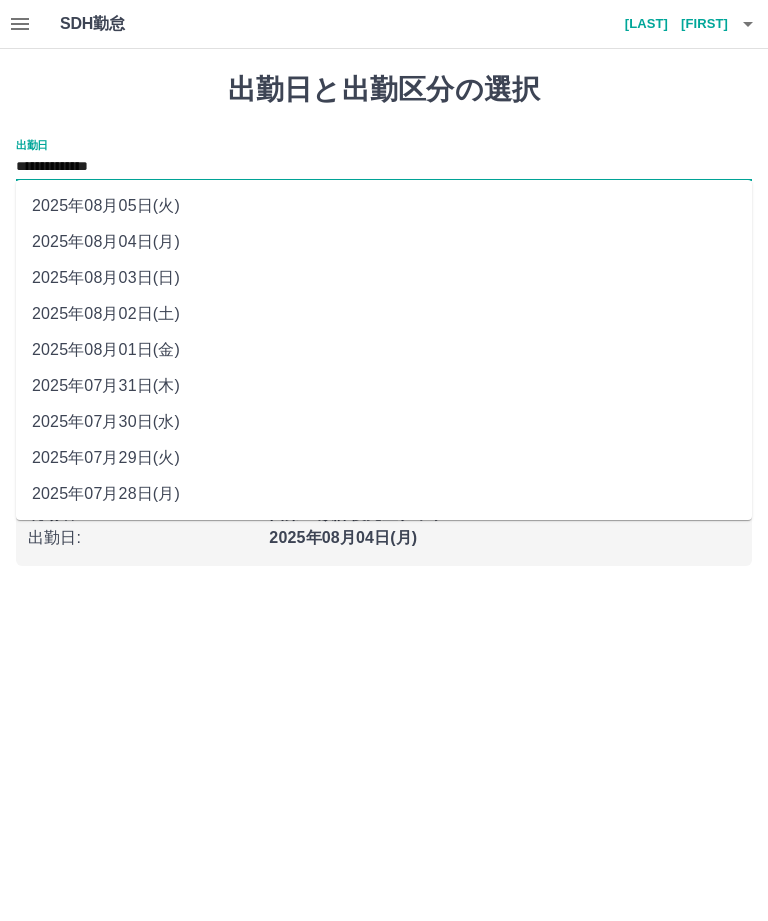 click on "2025年08月04日(月)" at bounding box center [384, 242] 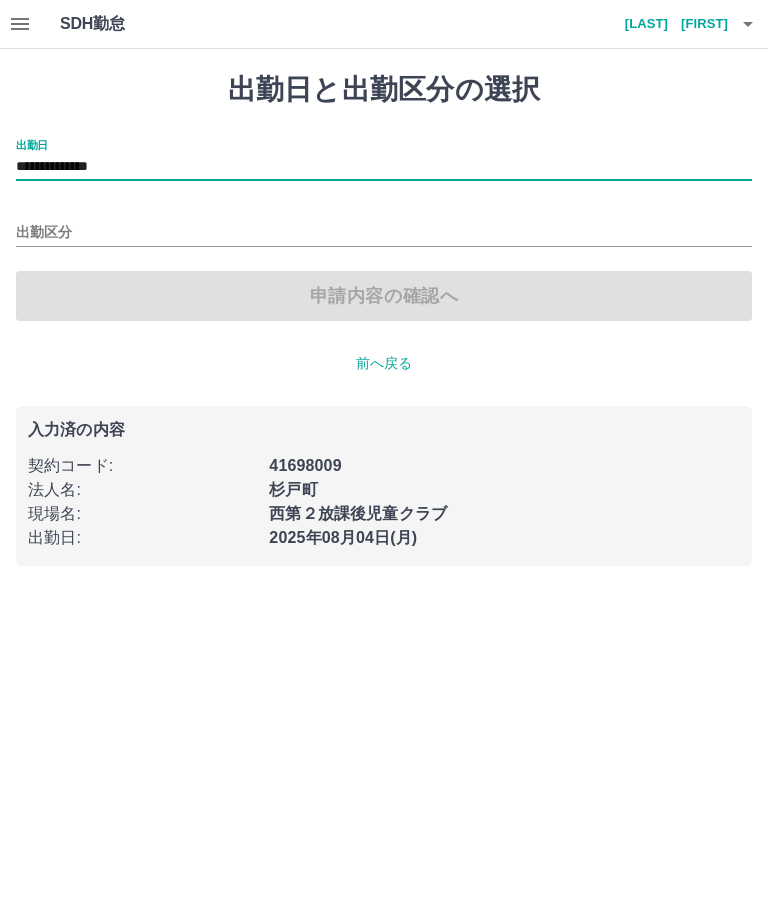 click on "出勤区分" at bounding box center (384, 226) 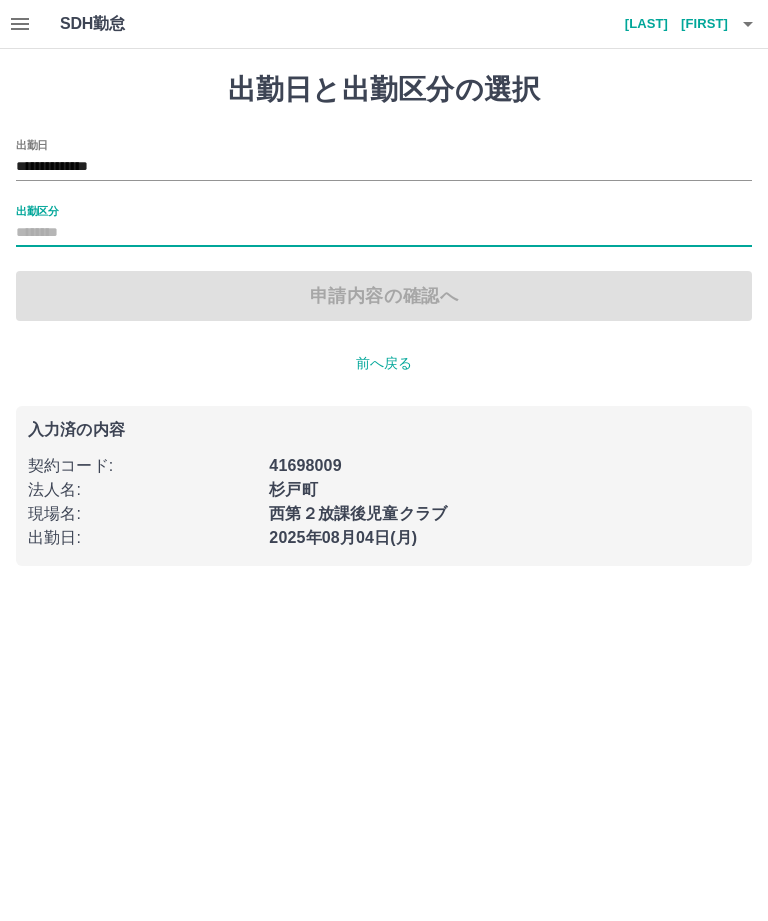 click on "**********" at bounding box center [384, 160] 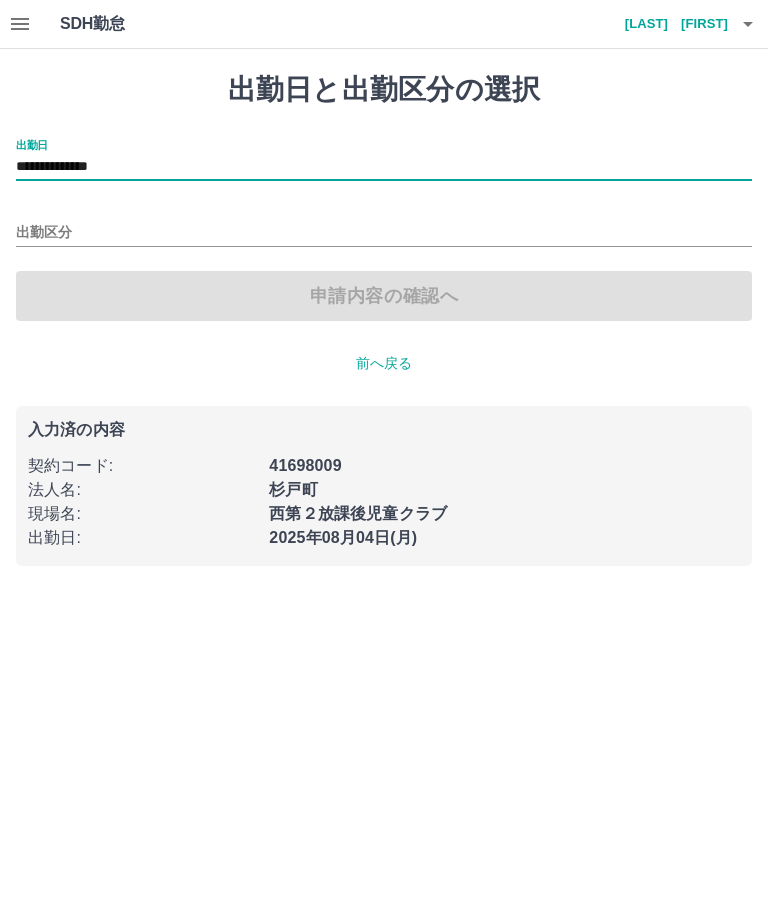 click on "前へ戻る" at bounding box center [384, 363] 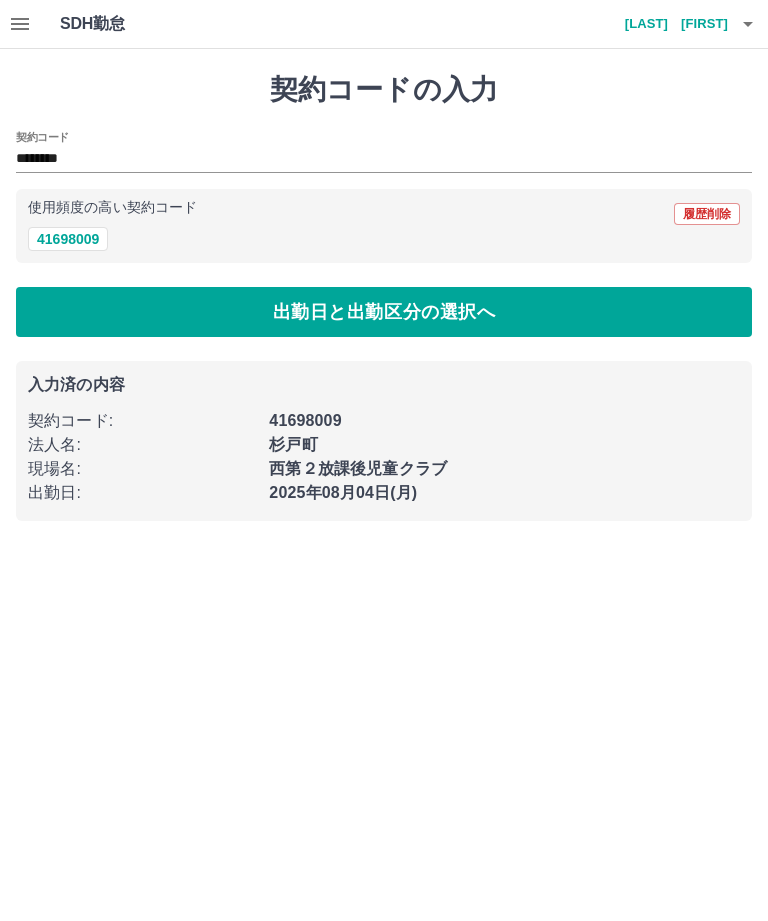 click on "出勤日と出勤区分の選択へ" at bounding box center (384, 312) 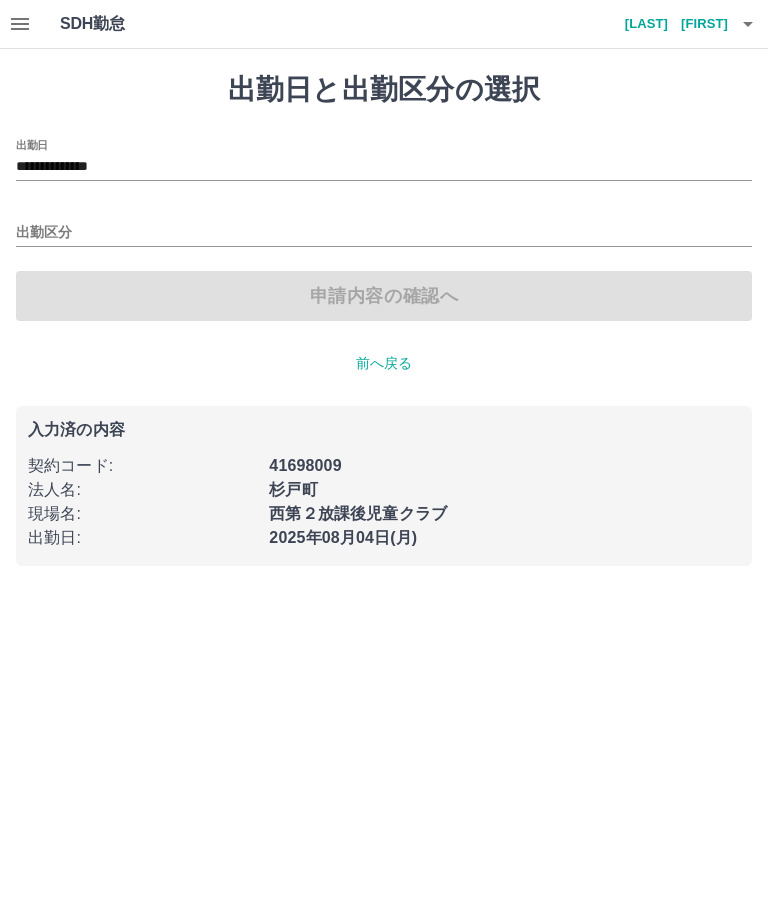 click on "**********" at bounding box center (384, 167) 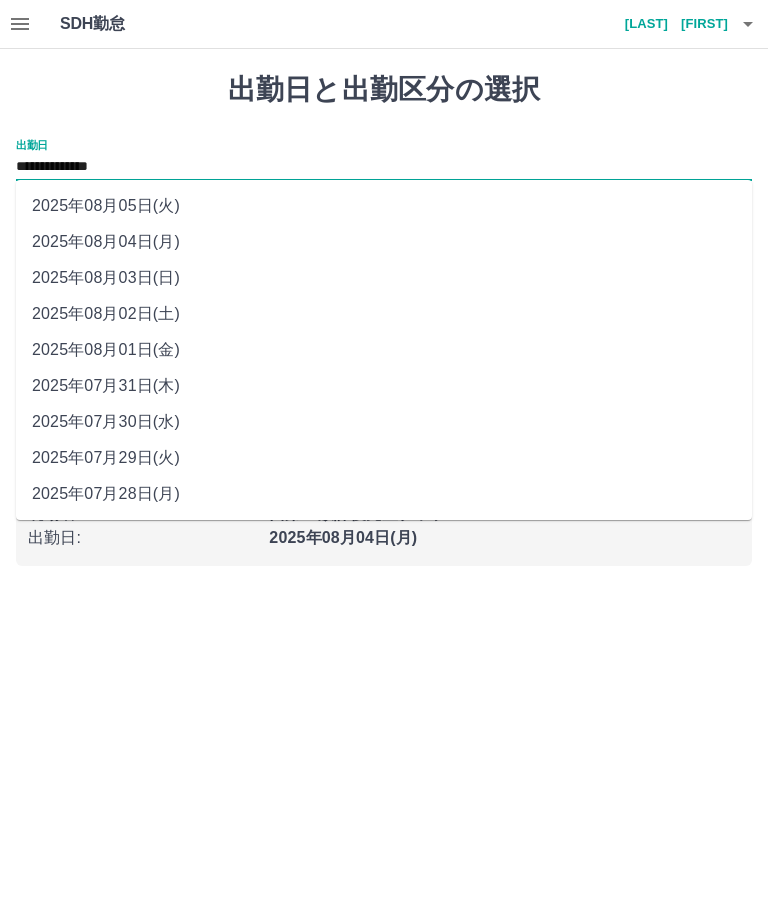 click on "**********" at bounding box center (384, 167) 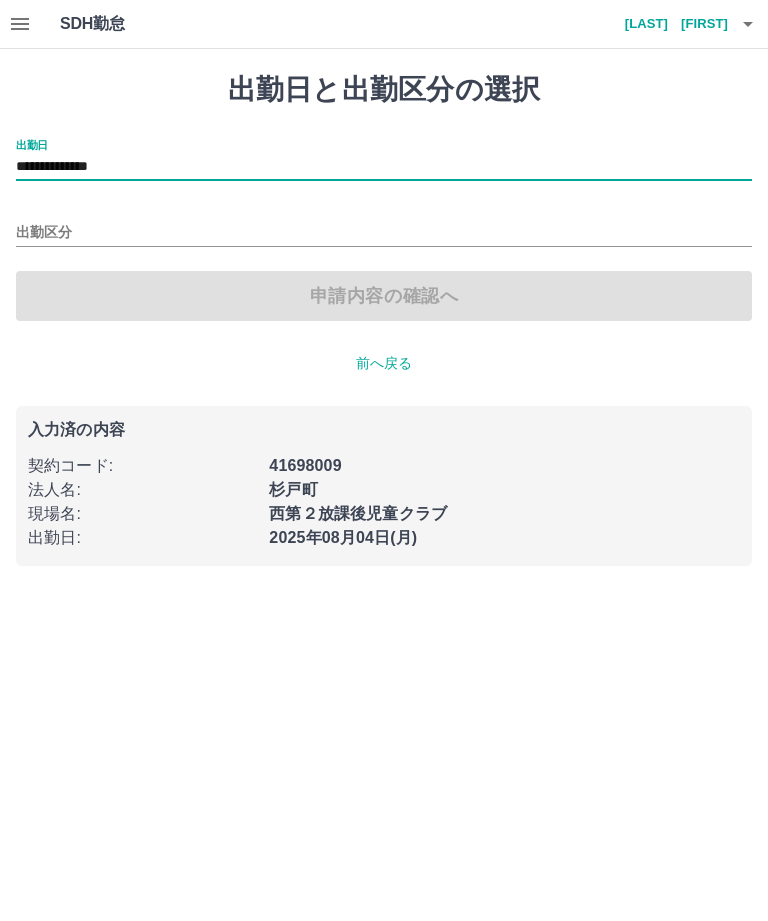 click on "出勤区分" at bounding box center (384, 226) 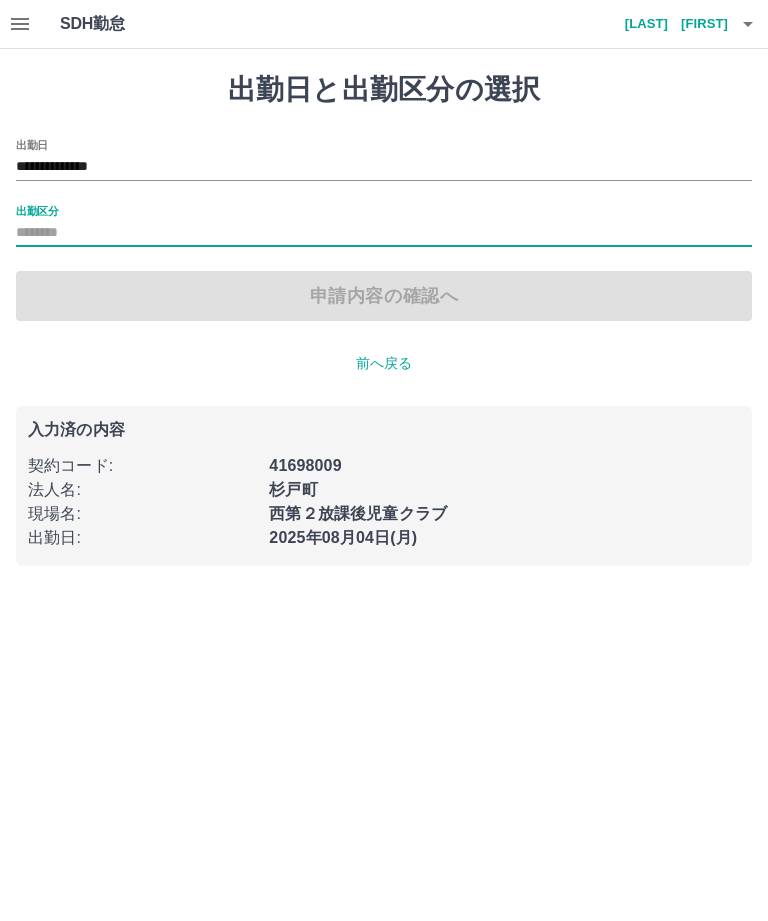 click on "前へ戻る" at bounding box center (384, 363) 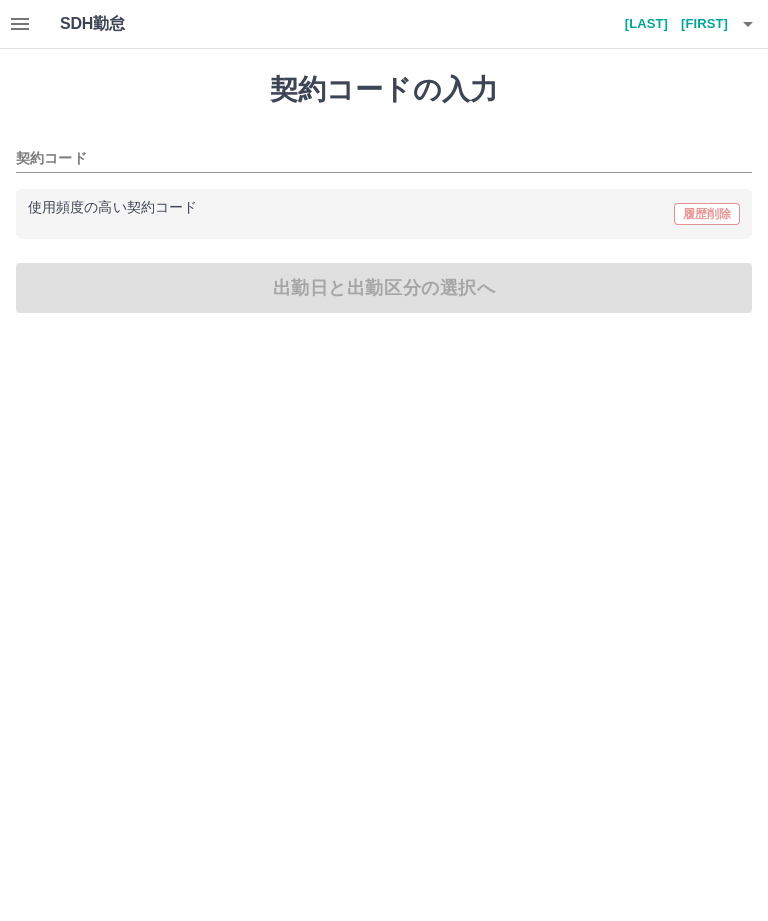 type on "********" 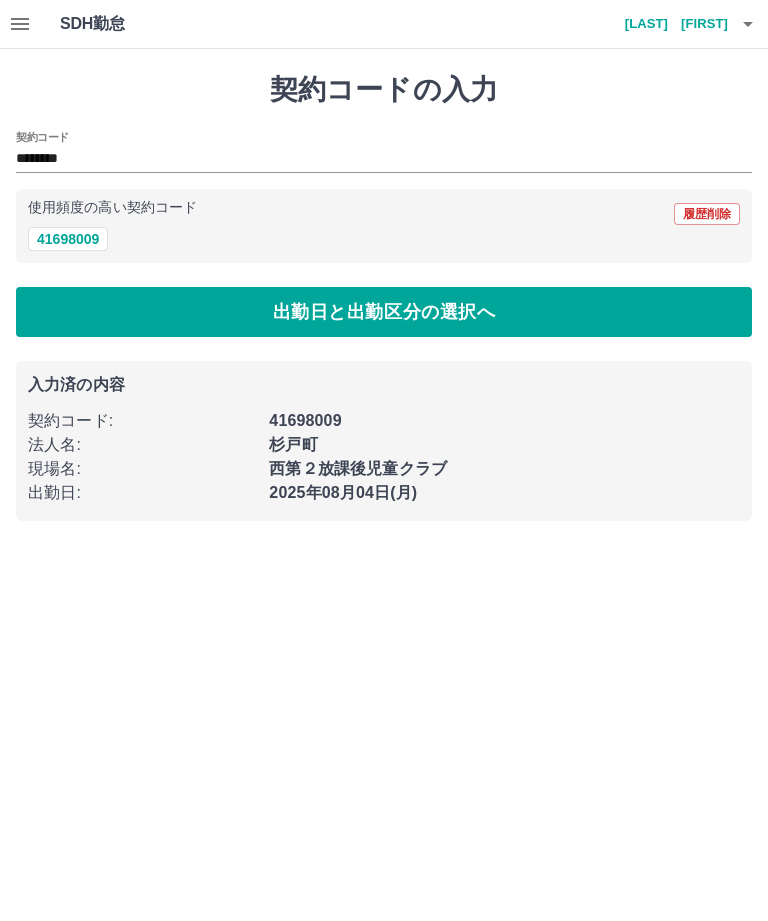 click on "出勤日と出勤区分の選択へ" at bounding box center (384, 312) 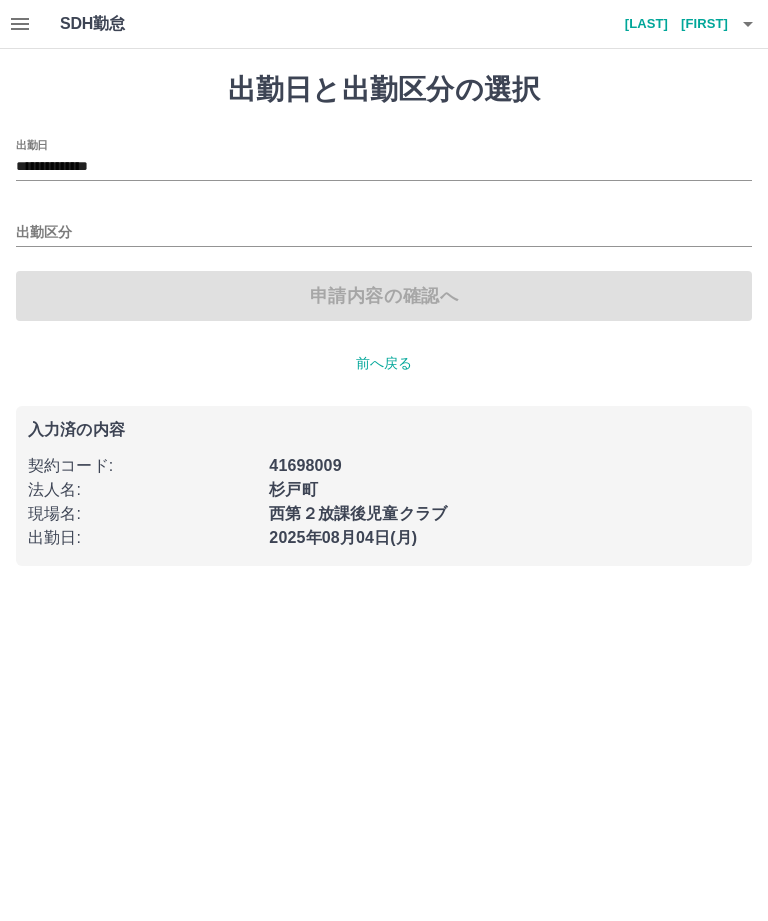 click on "**********" at bounding box center [384, 167] 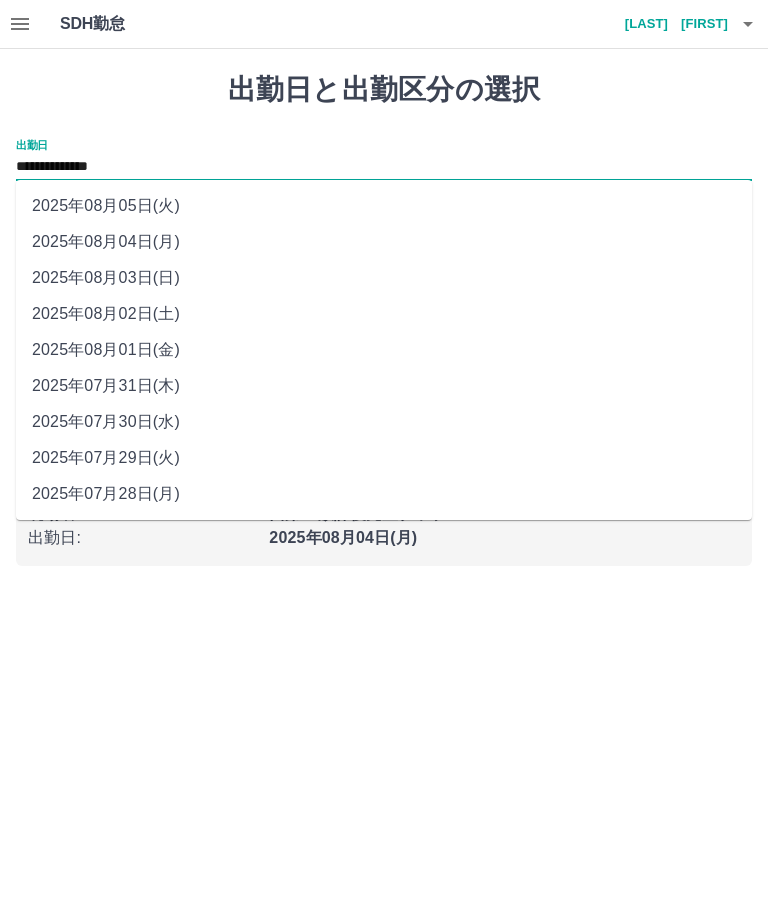 click on "2025年08月03日(日)" at bounding box center (384, 278) 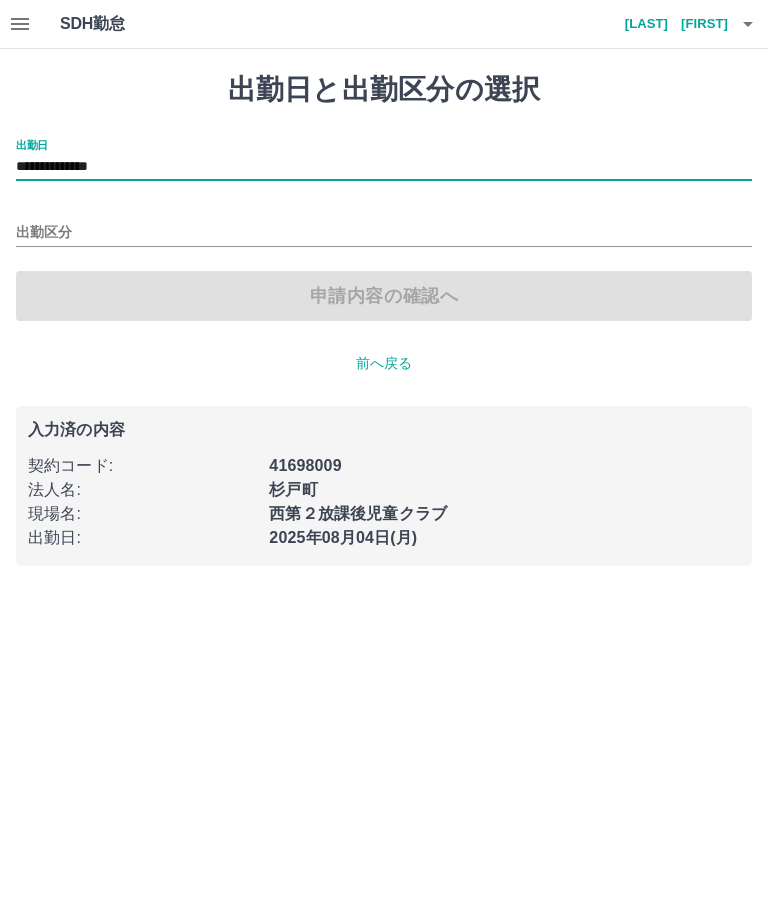click on "出勤区分" at bounding box center [384, 233] 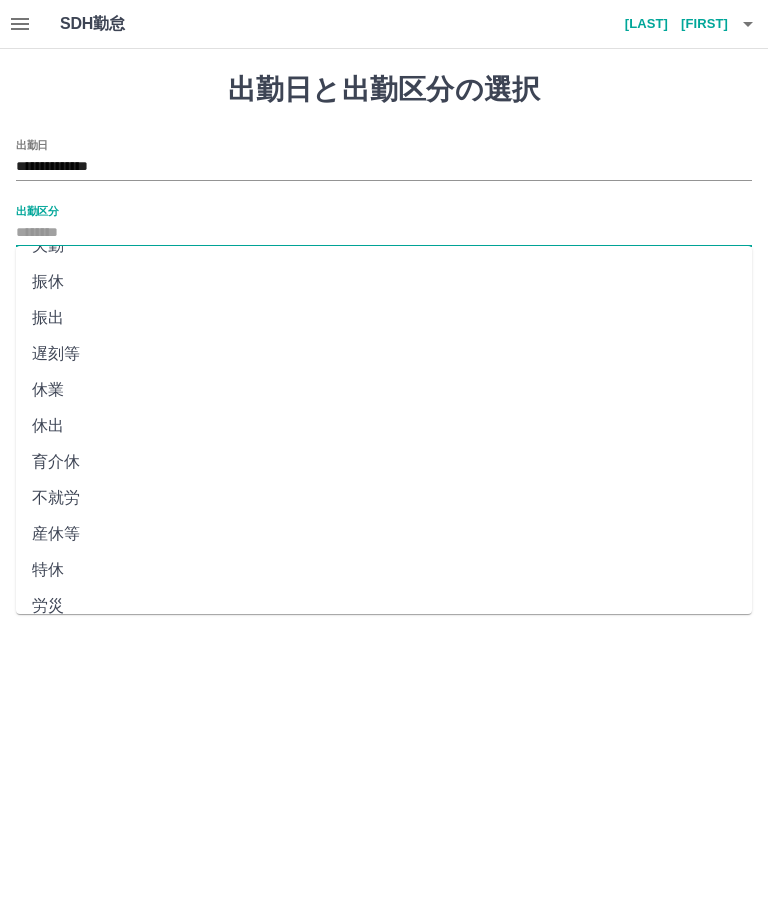 scroll, scrollTop: 145, scrollLeft: 0, axis: vertical 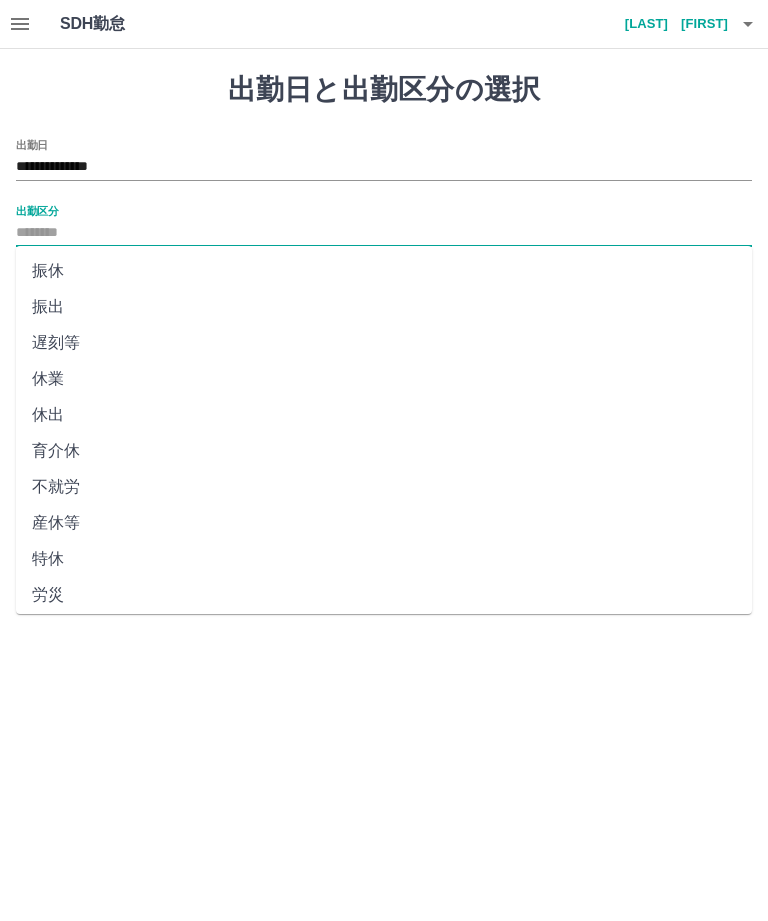 click on "特休" at bounding box center [384, 559] 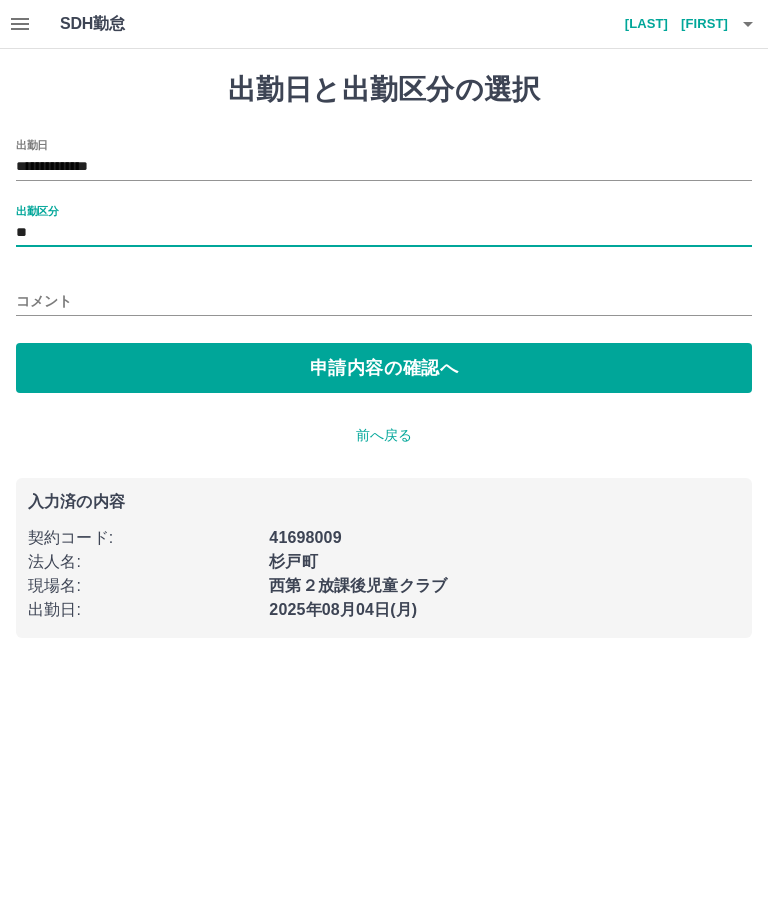 click on "出勤区分" at bounding box center (37, 210) 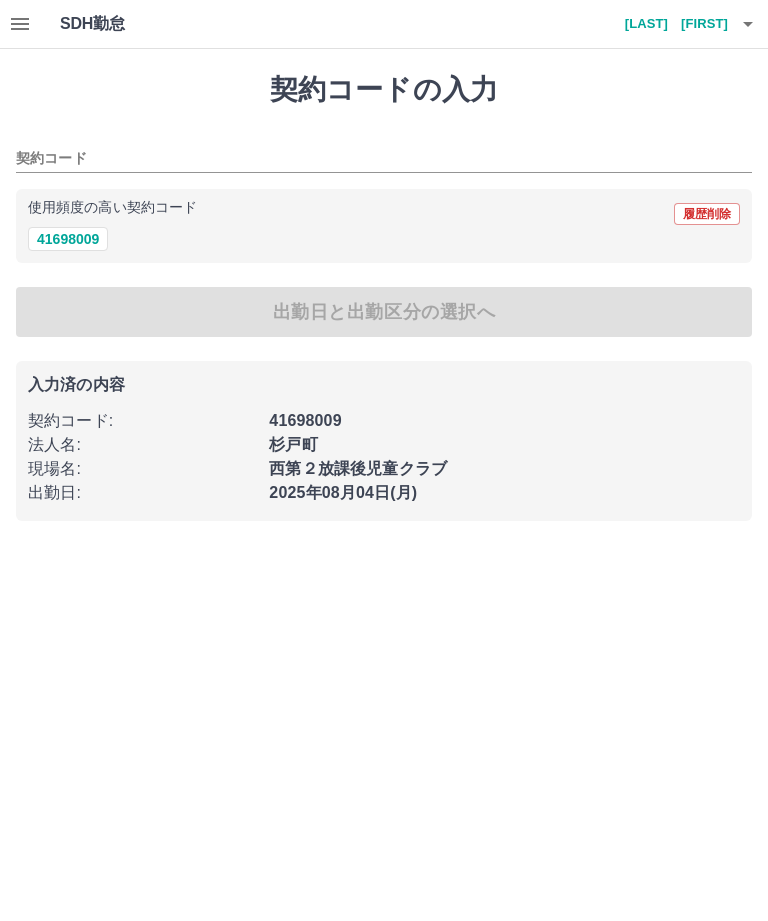 type on "********" 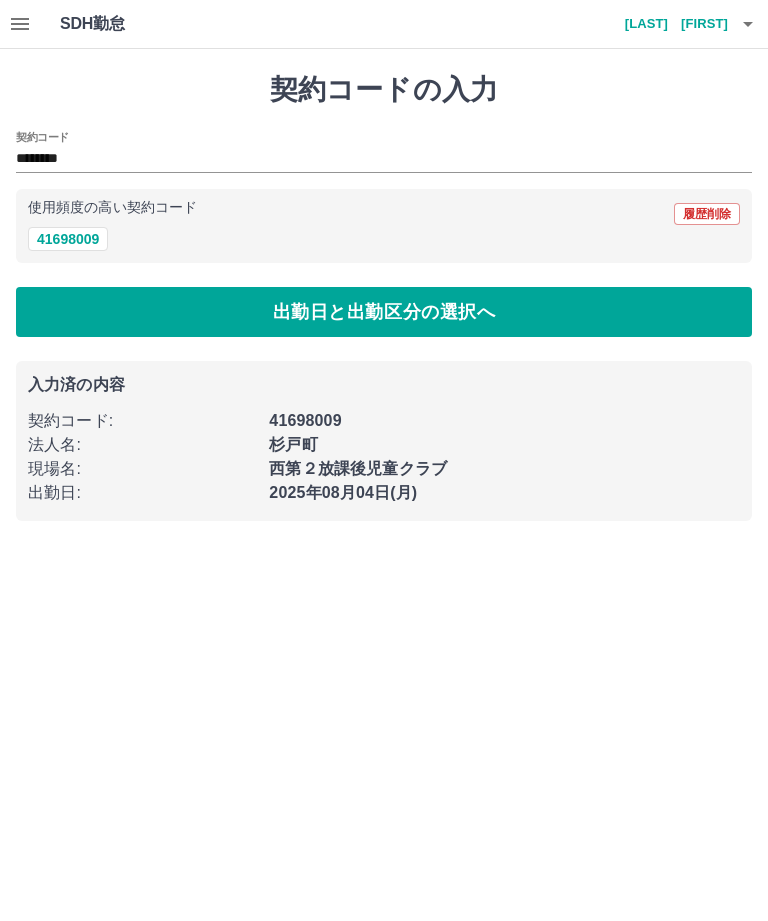 click on "出勤日と出勤区分の選択へ" at bounding box center (384, 312) 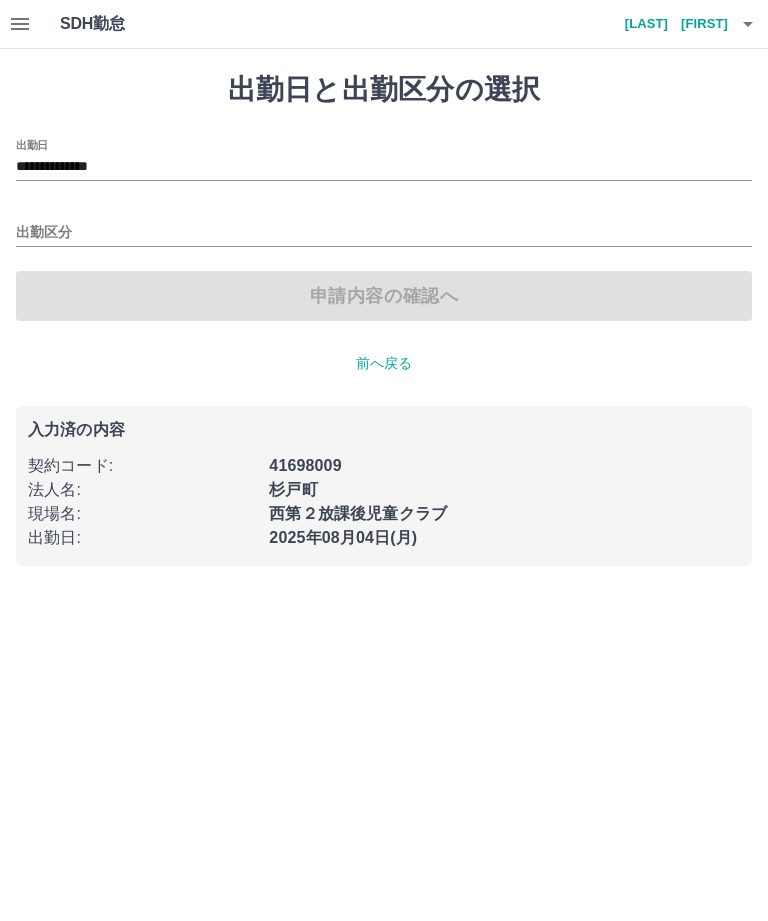 click on "**********" at bounding box center (384, 167) 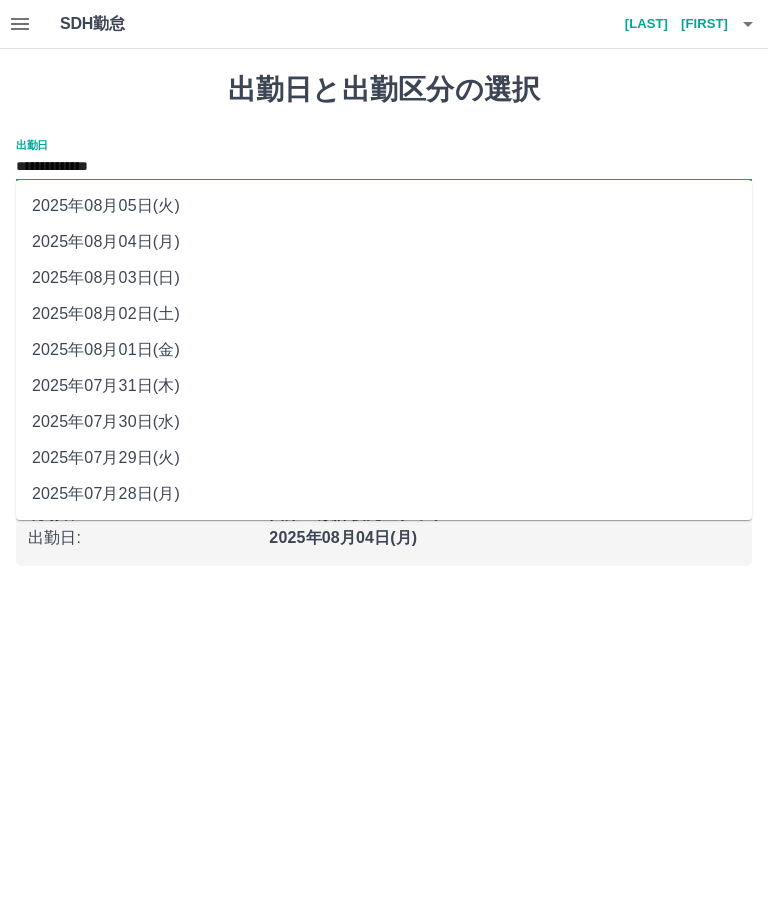 click on "2025年08月03日(日)" at bounding box center (384, 278) 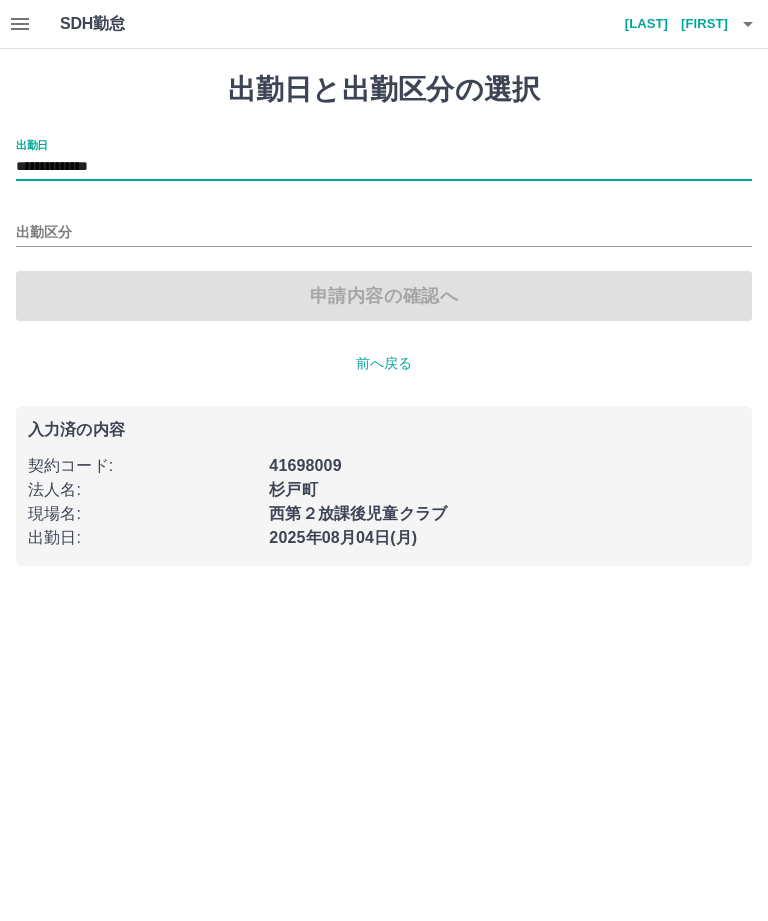 click on "出勤区分" at bounding box center (384, 233) 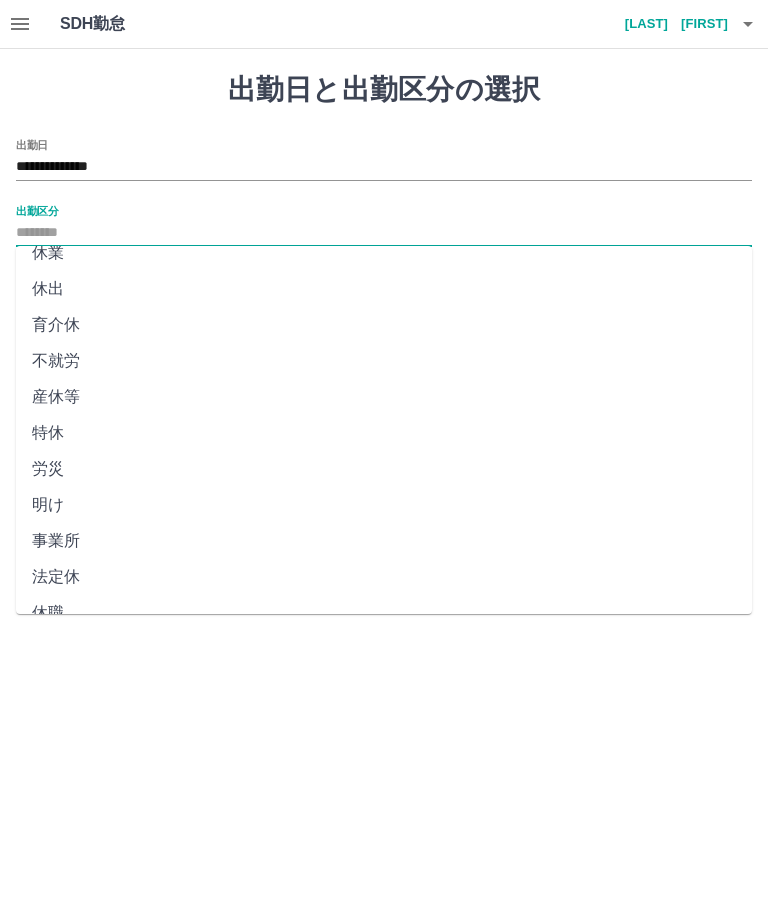 scroll, scrollTop: 270, scrollLeft: 0, axis: vertical 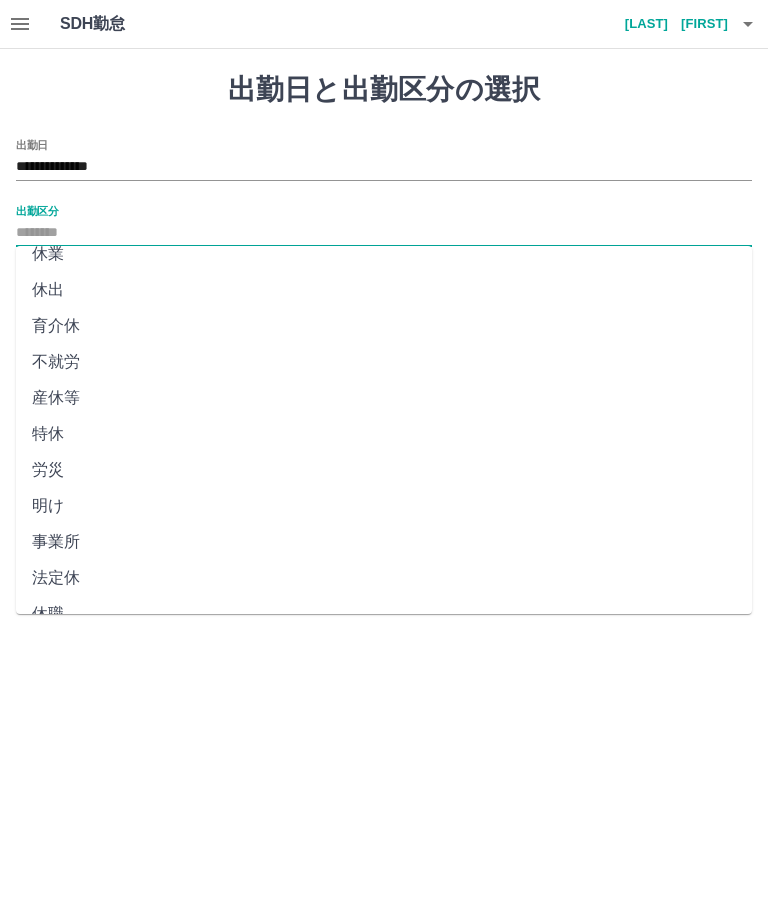 click on "法定休" at bounding box center [384, 578] 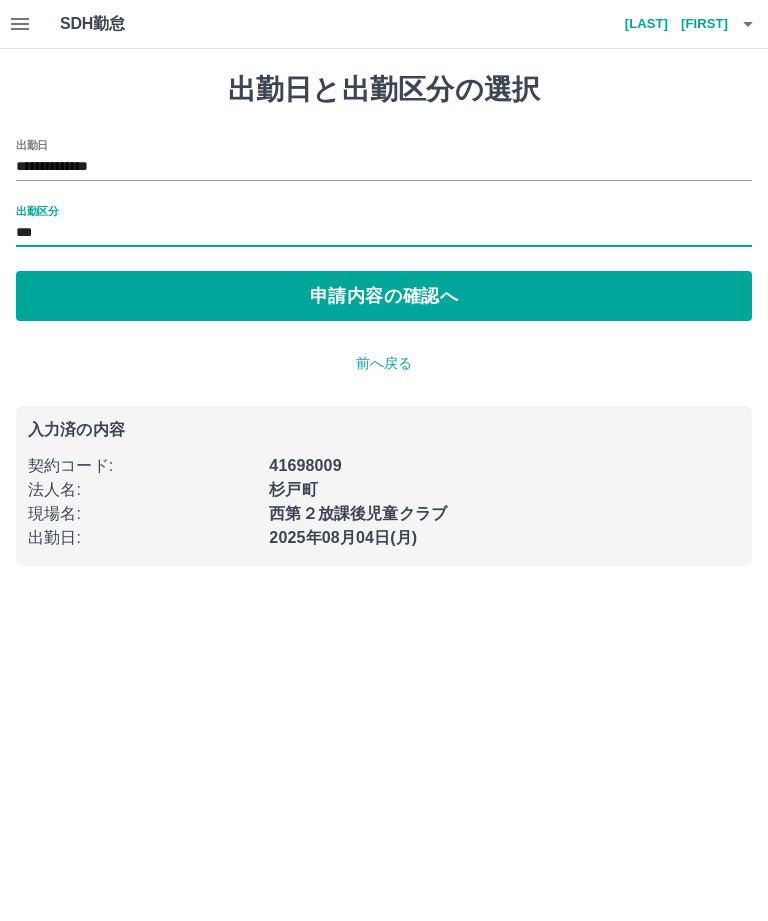 click on "申請内容の確認へ" at bounding box center [384, 296] 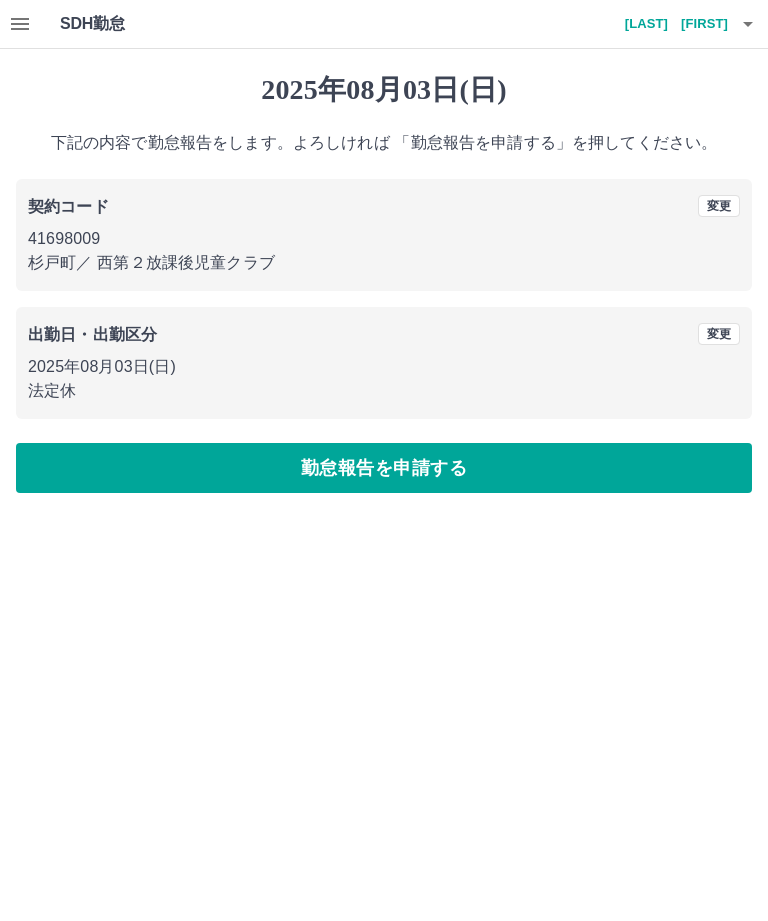 click on "勤怠報告を申請する" at bounding box center (384, 468) 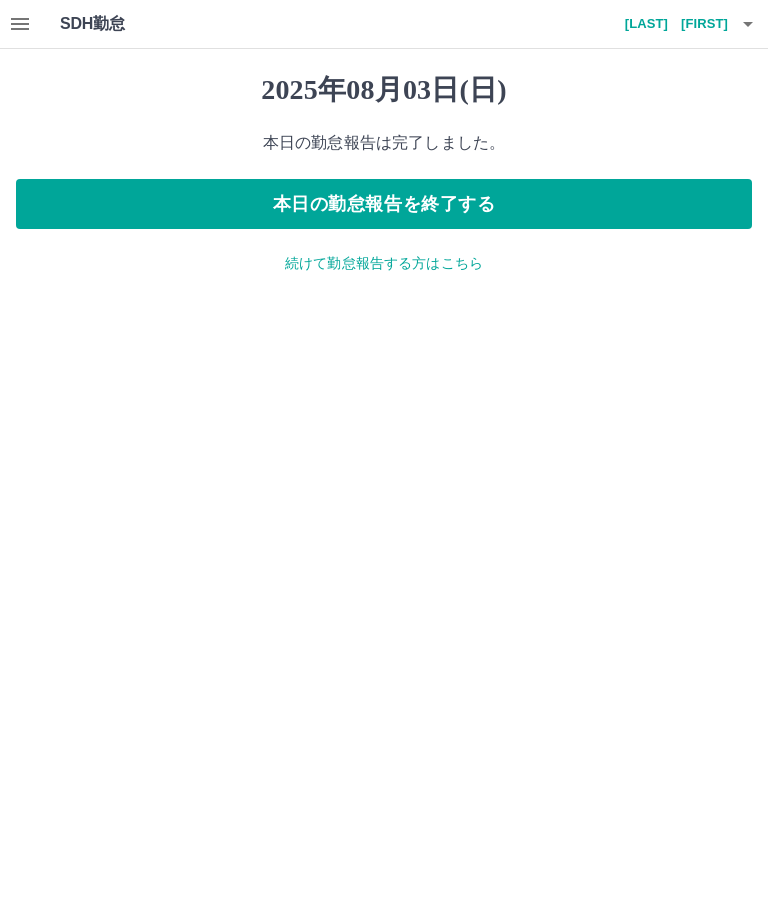 click on "続けて勤怠報告する方はこちら" at bounding box center [384, 263] 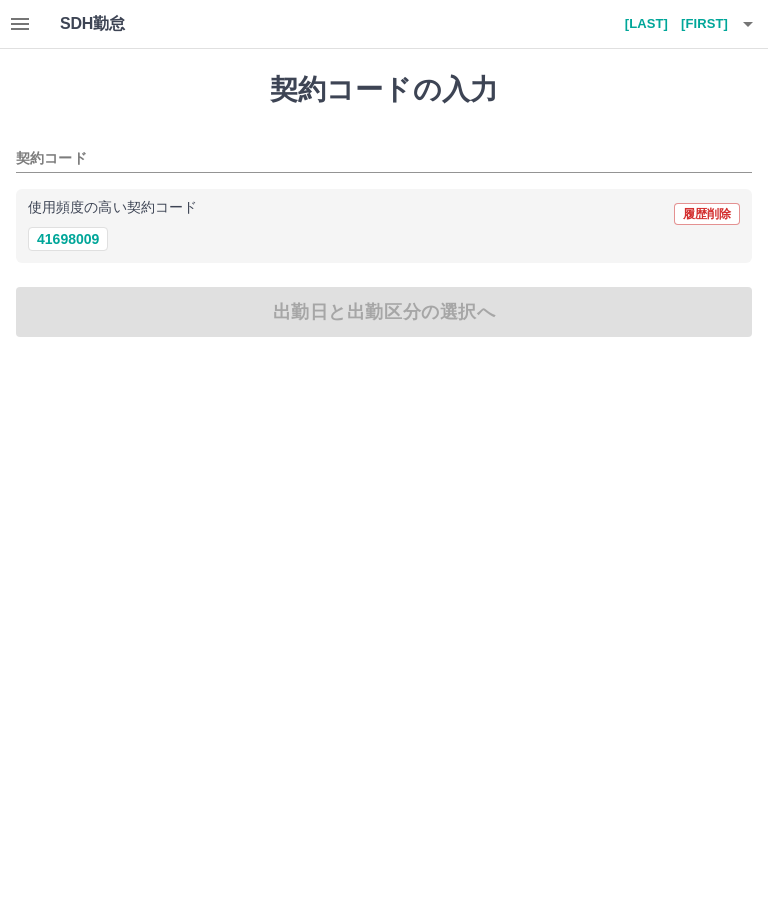 click on "41698009" at bounding box center (68, 239) 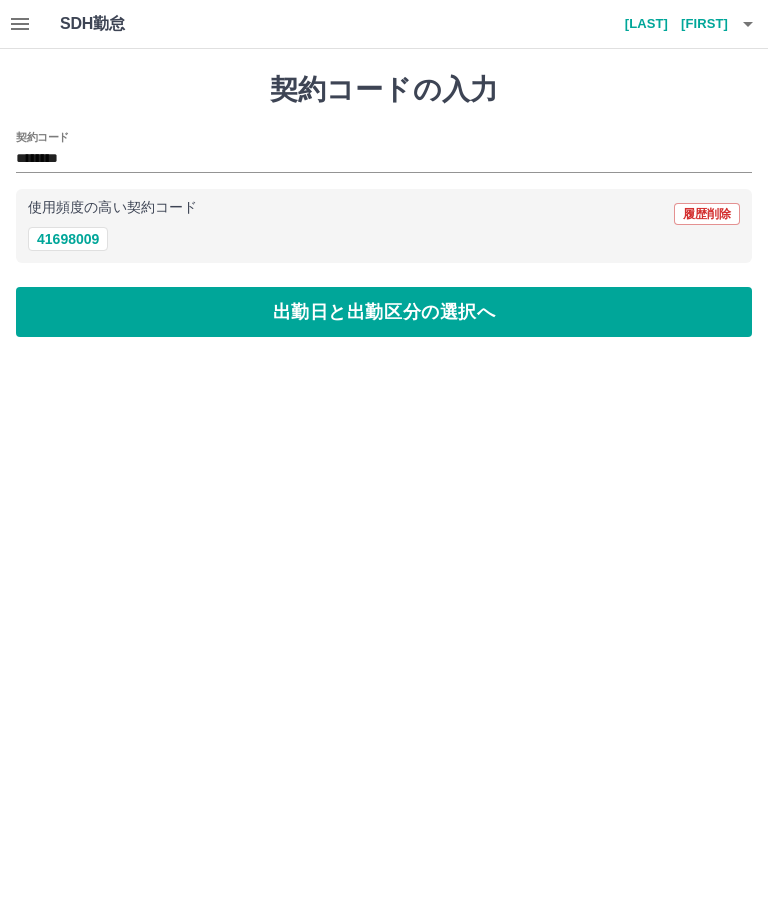 type on "********" 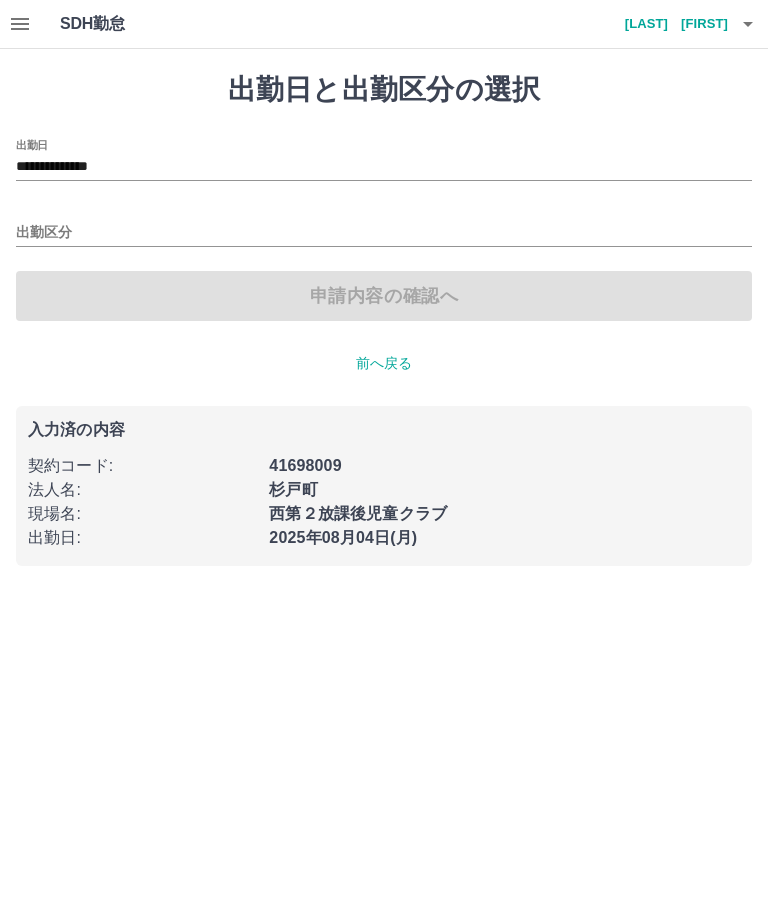 click on "**********" at bounding box center [384, 167] 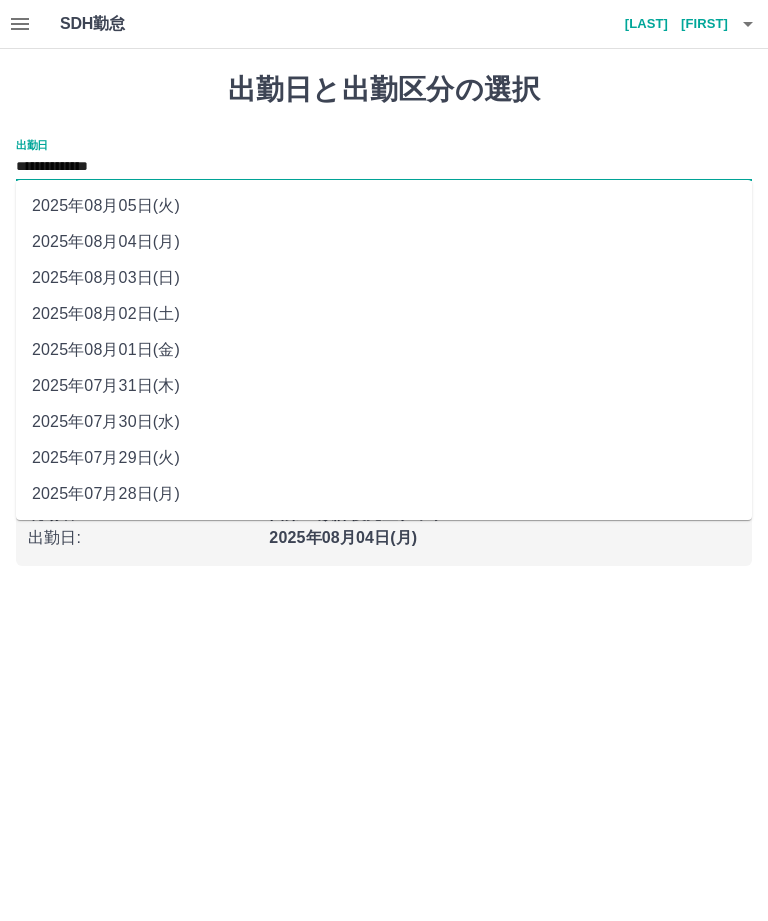 click on "2025年08月02日(土)" at bounding box center (384, 314) 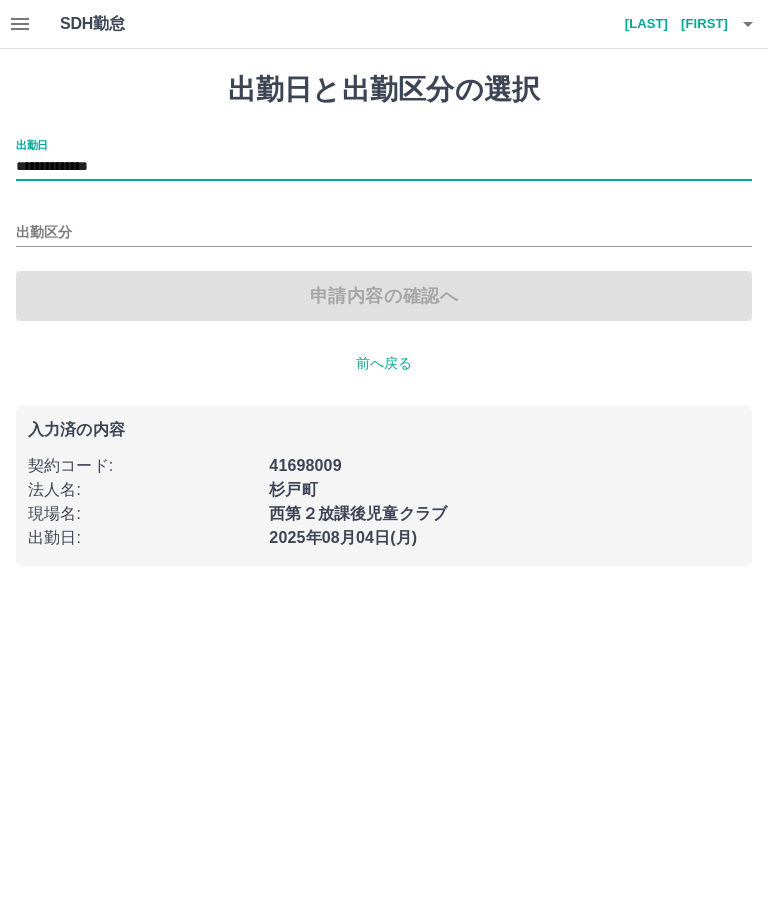 click on "出勤区分" at bounding box center [384, 233] 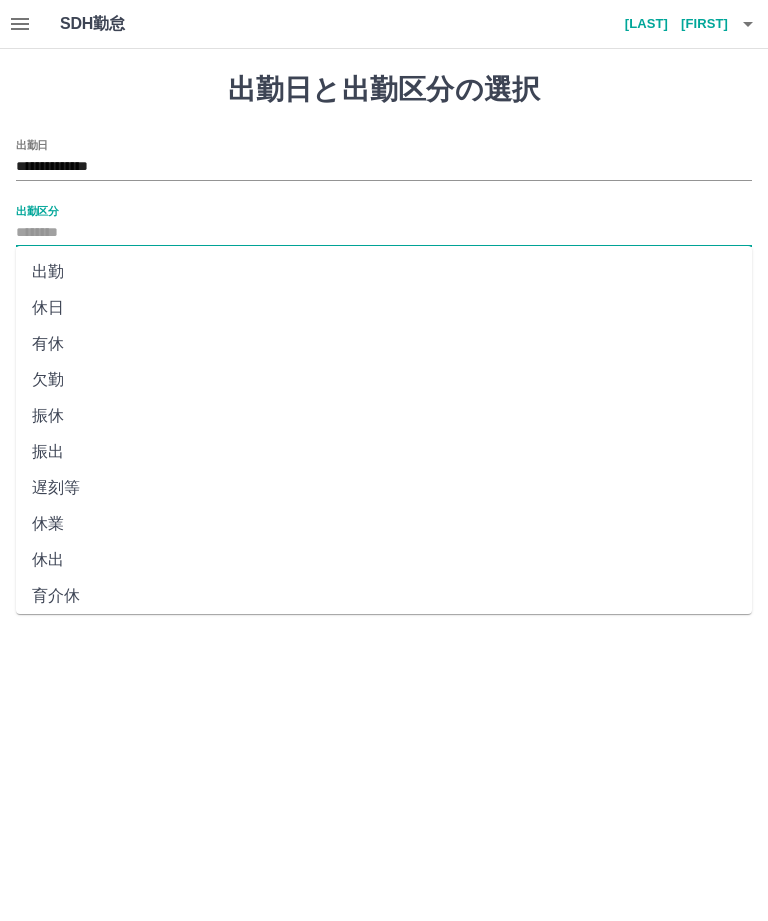 click on "休日" at bounding box center [384, 308] 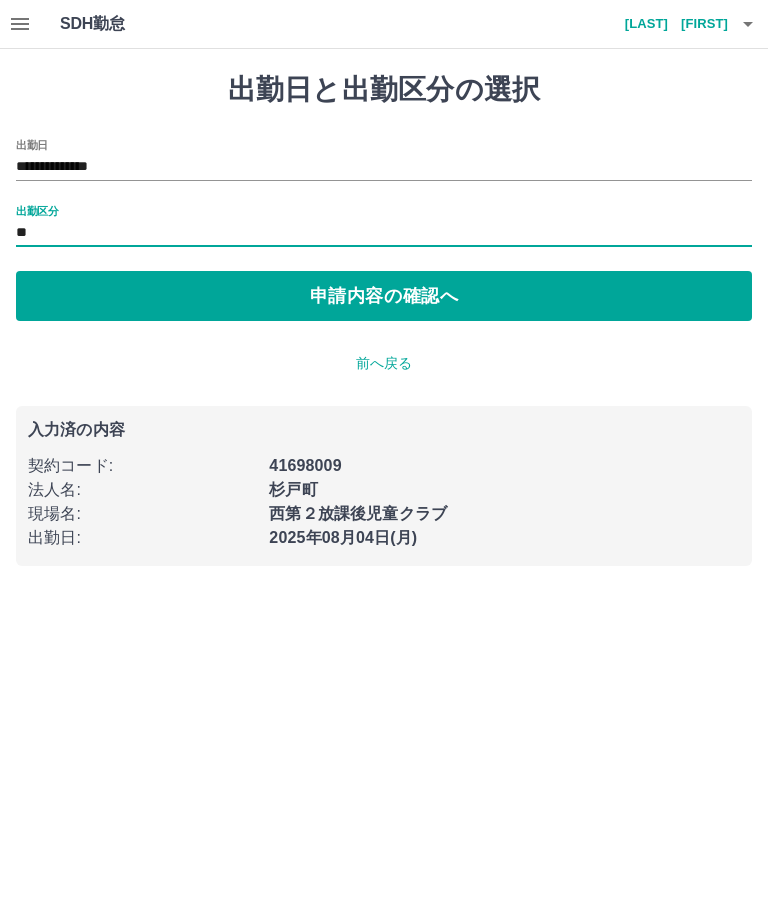 type on "**" 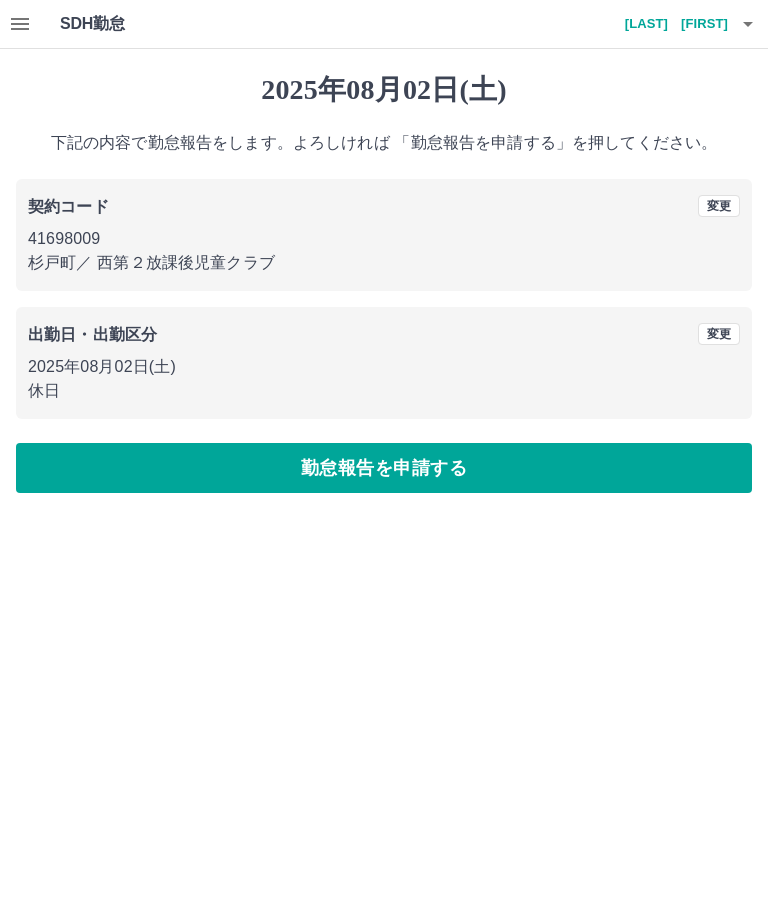 click on "勤怠報告を申請する" at bounding box center [384, 468] 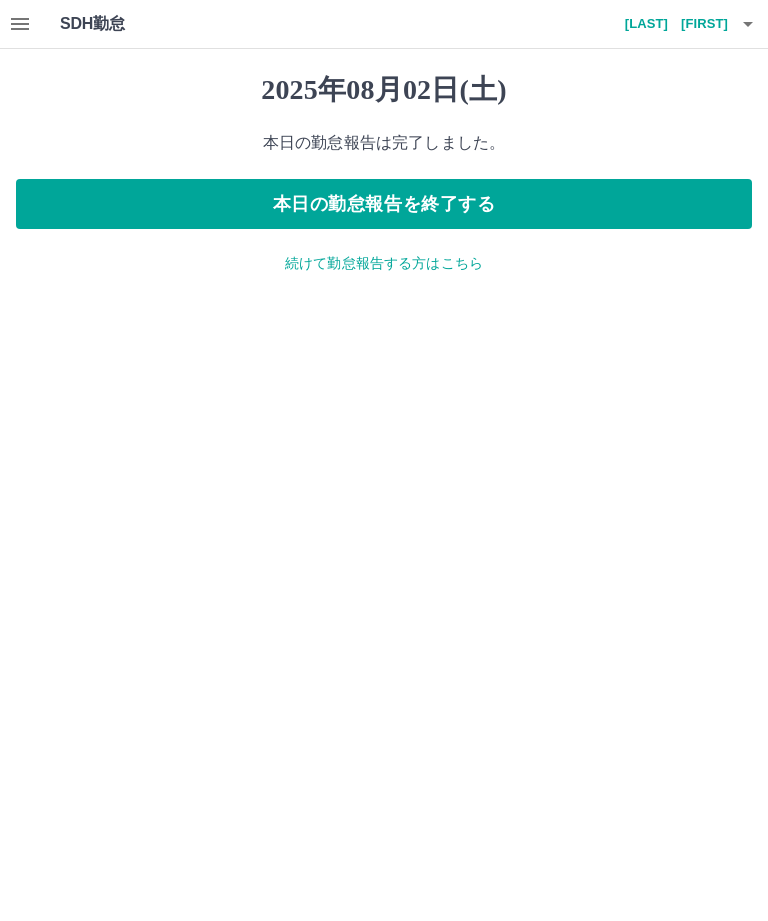 click on "続けて勤怠報告する方はこちら" at bounding box center (384, 263) 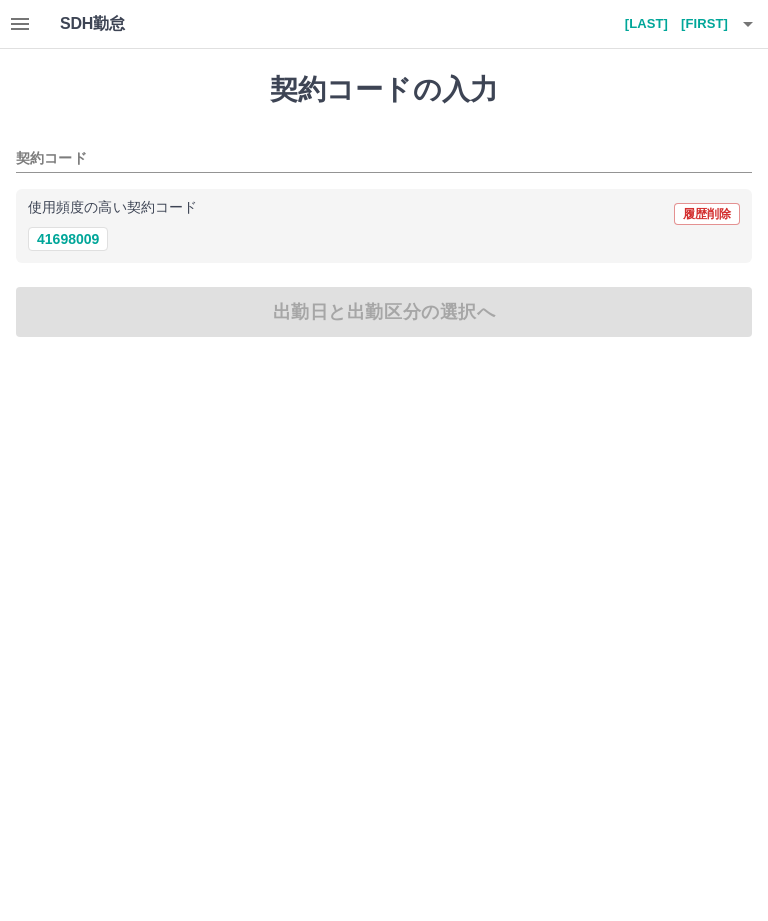 click on "41698009" at bounding box center (68, 239) 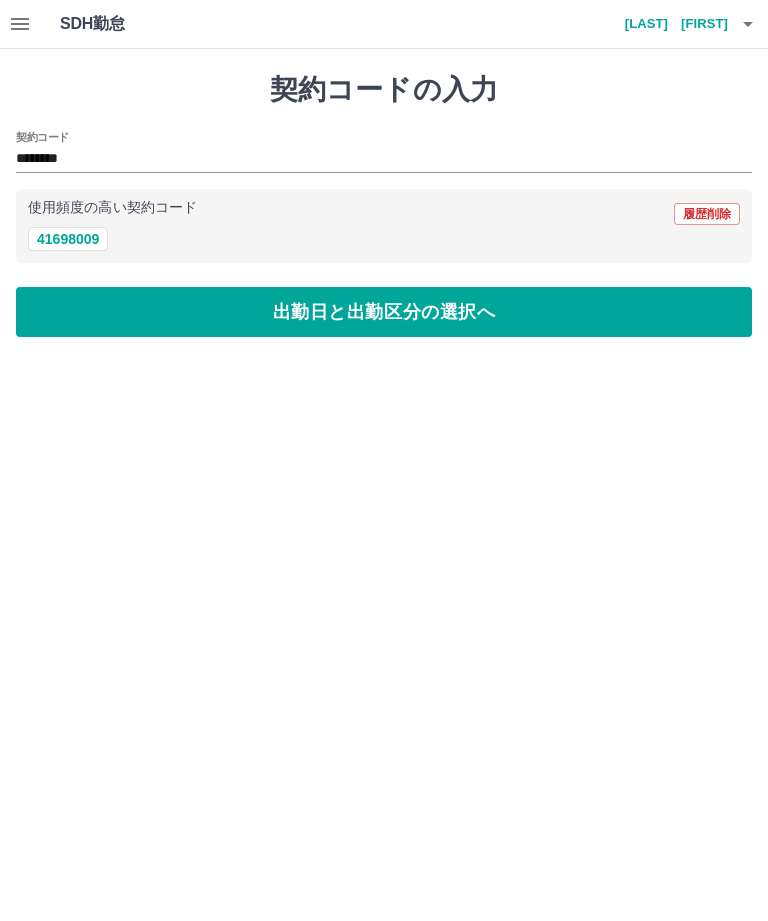 click on "出勤日と出勤区分の選択へ" at bounding box center (384, 312) 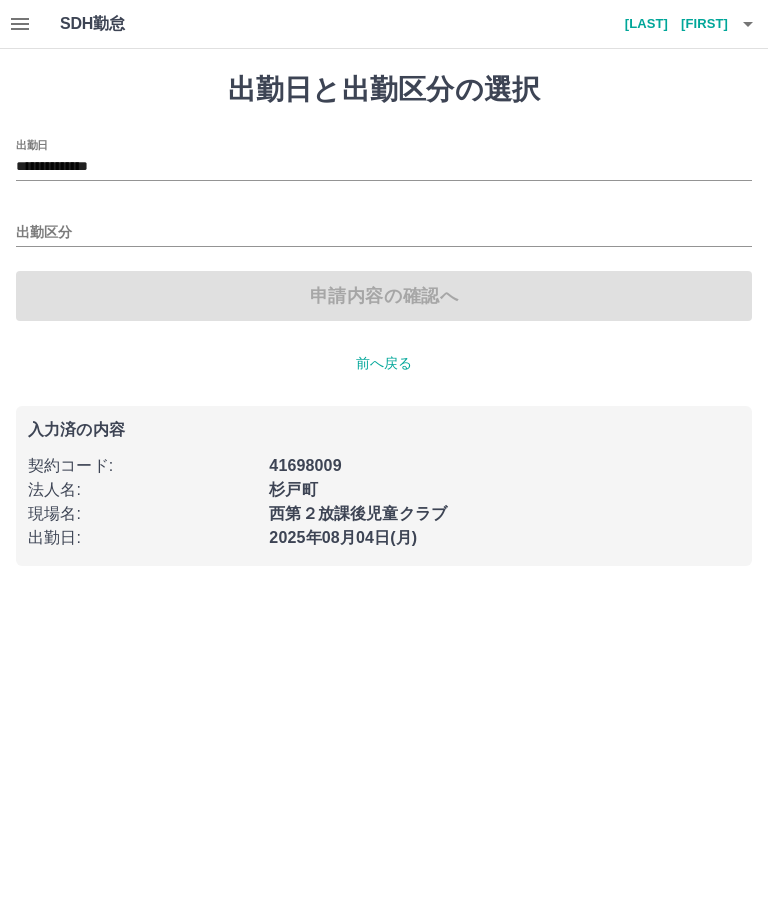 click on "**********" at bounding box center (384, 167) 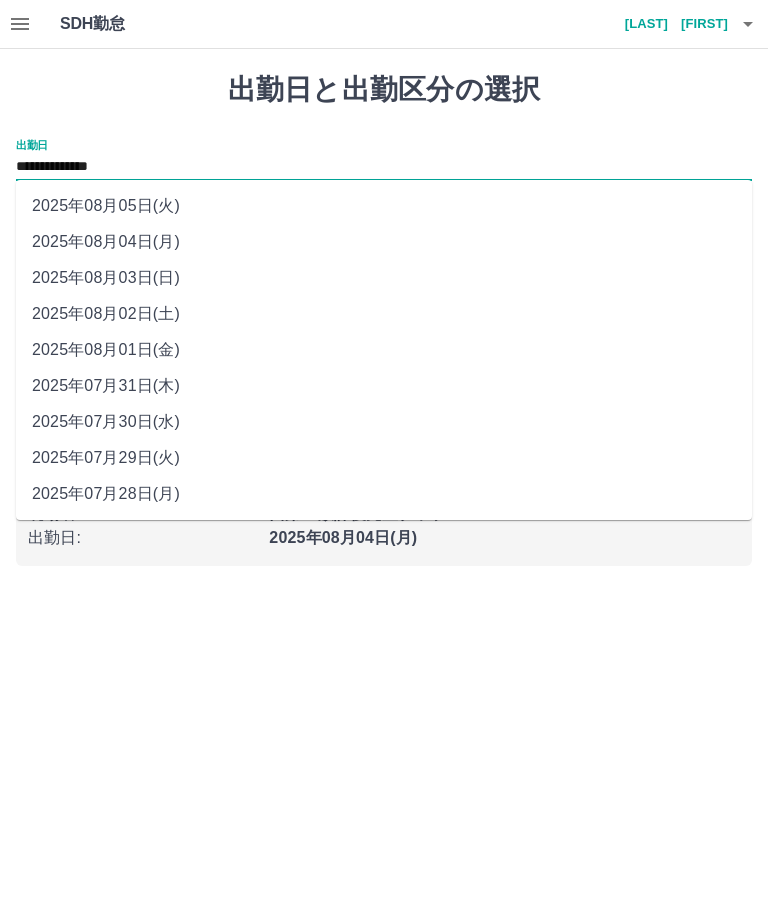 click on "2025年08月05日(火)" at bounding box center (384, 206) 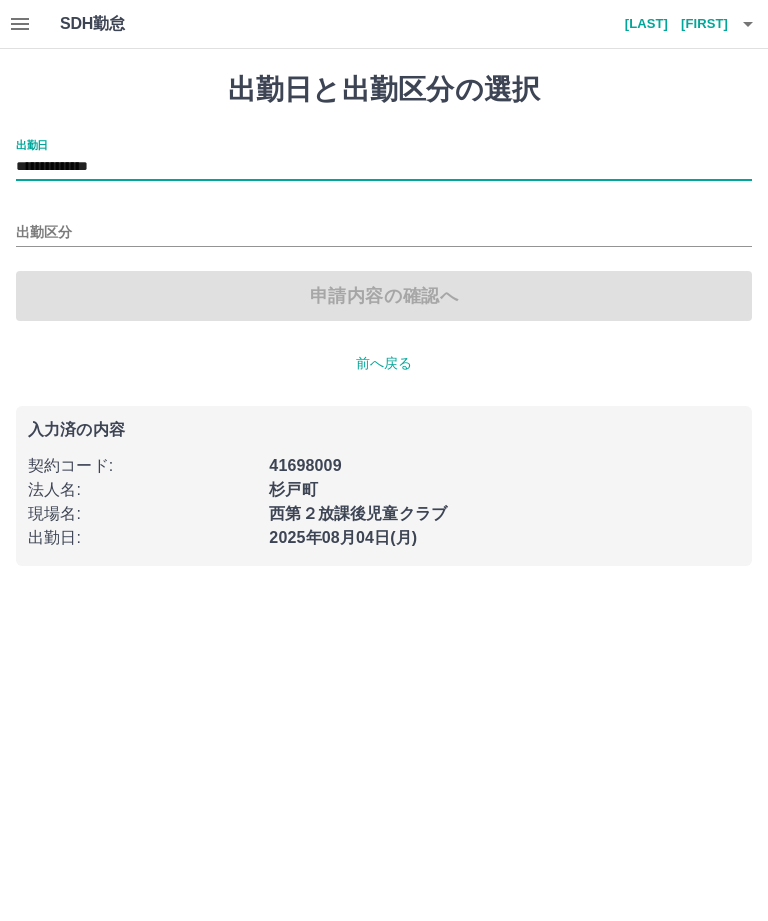 click on "出勤区分" at bounding box center (384, 226) 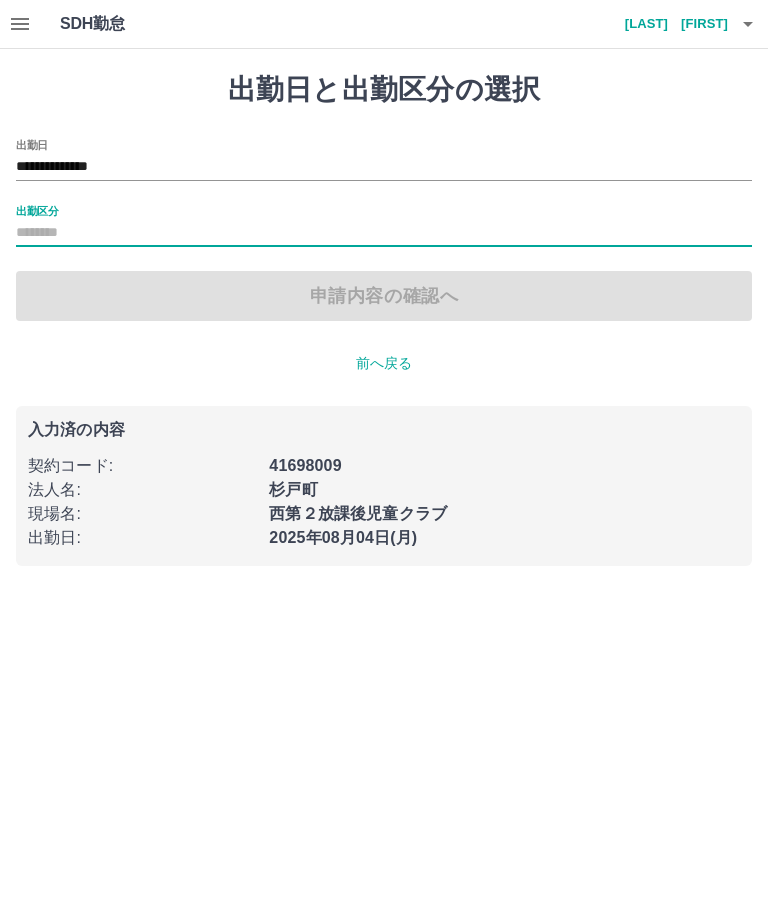 click on "出勤区分" at bounding box center (37, 210) 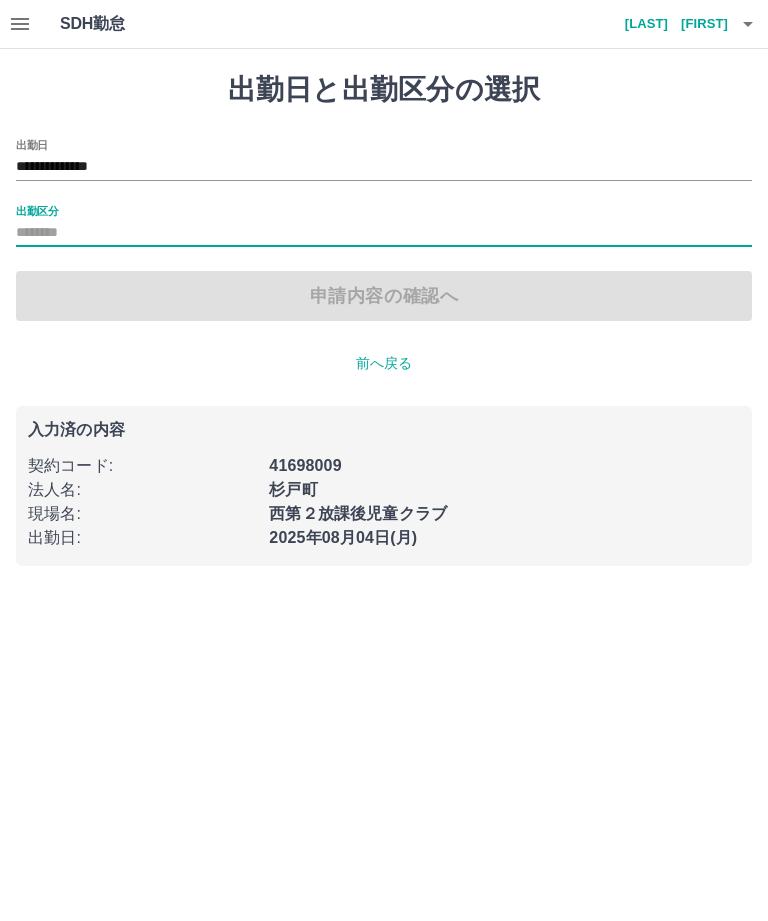 click on "出勤区分" at bounding box center (384, 233) 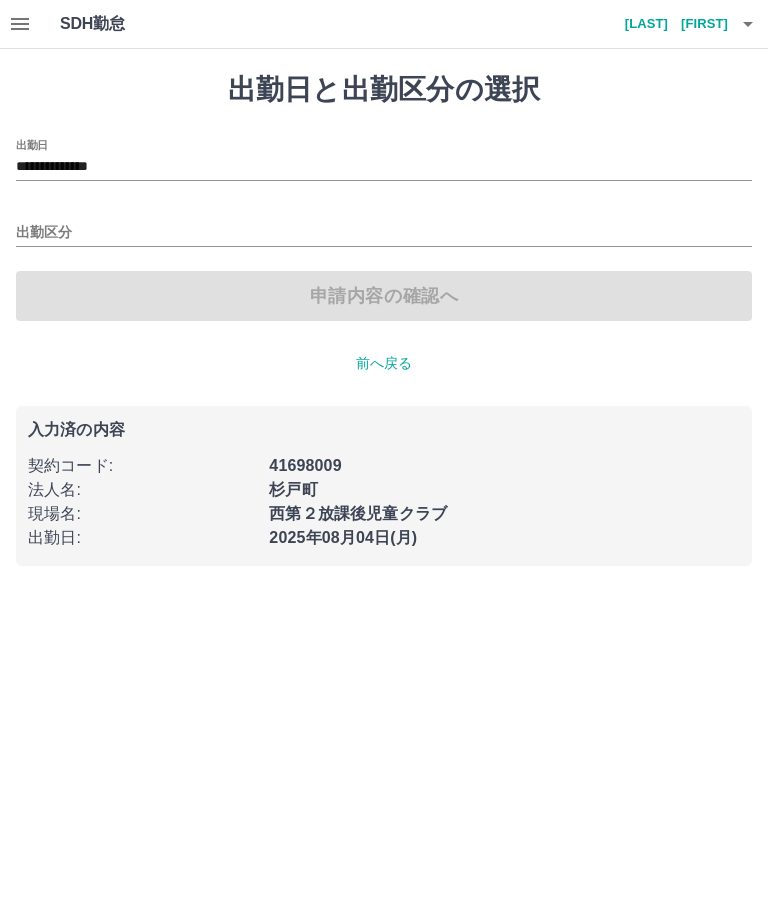 click on "出勤区分" at bounding box center [384, 233] 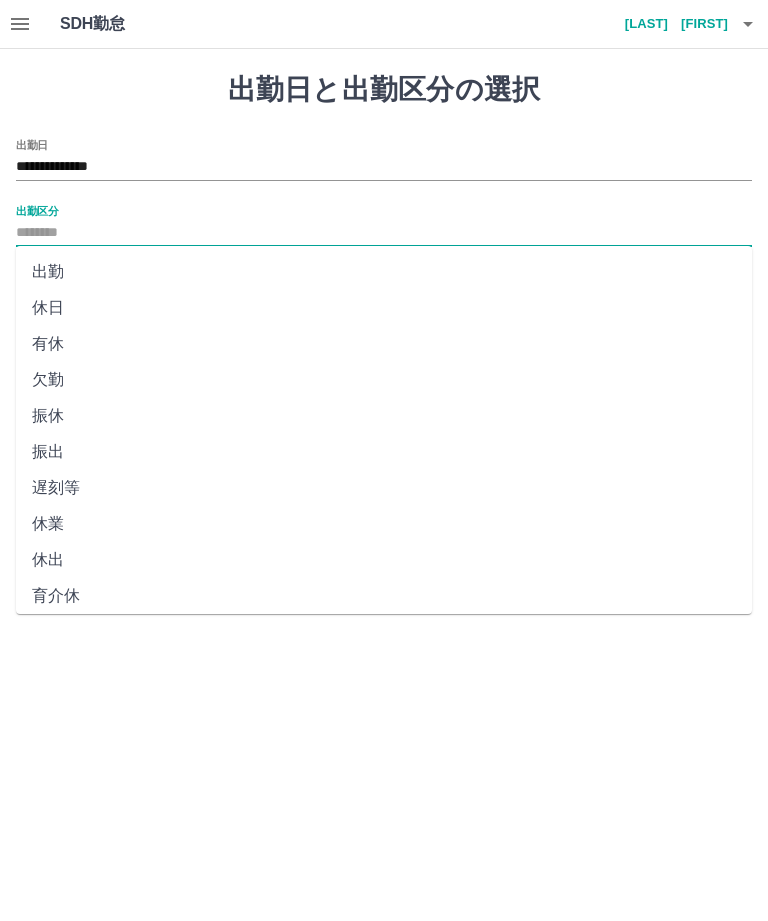 click on "休日" at bounding box center [384, 308] 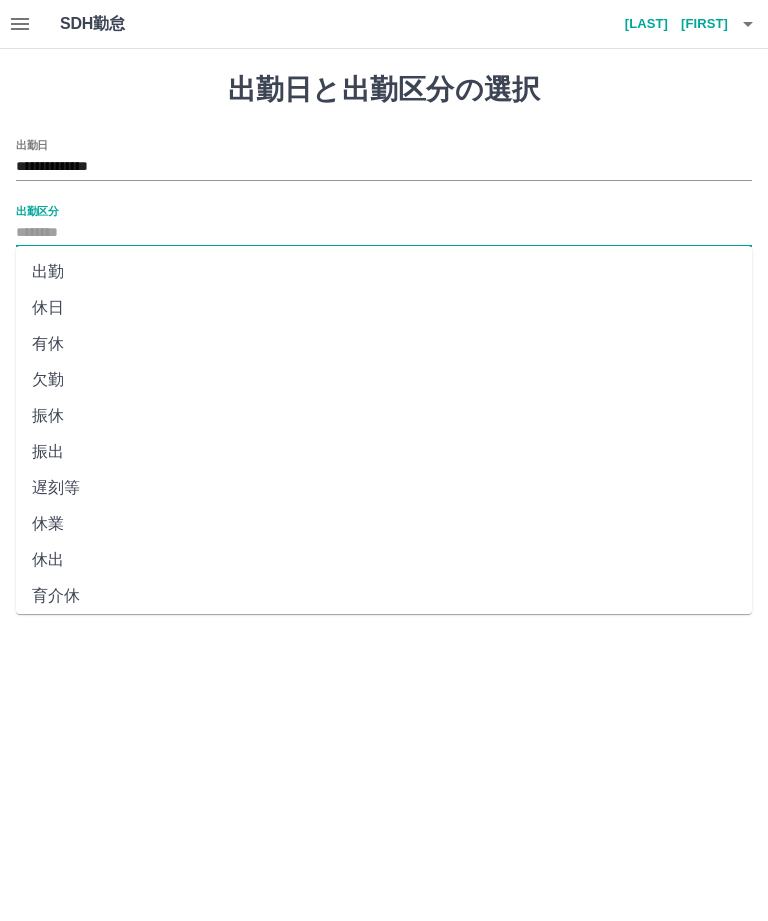 type on "**" 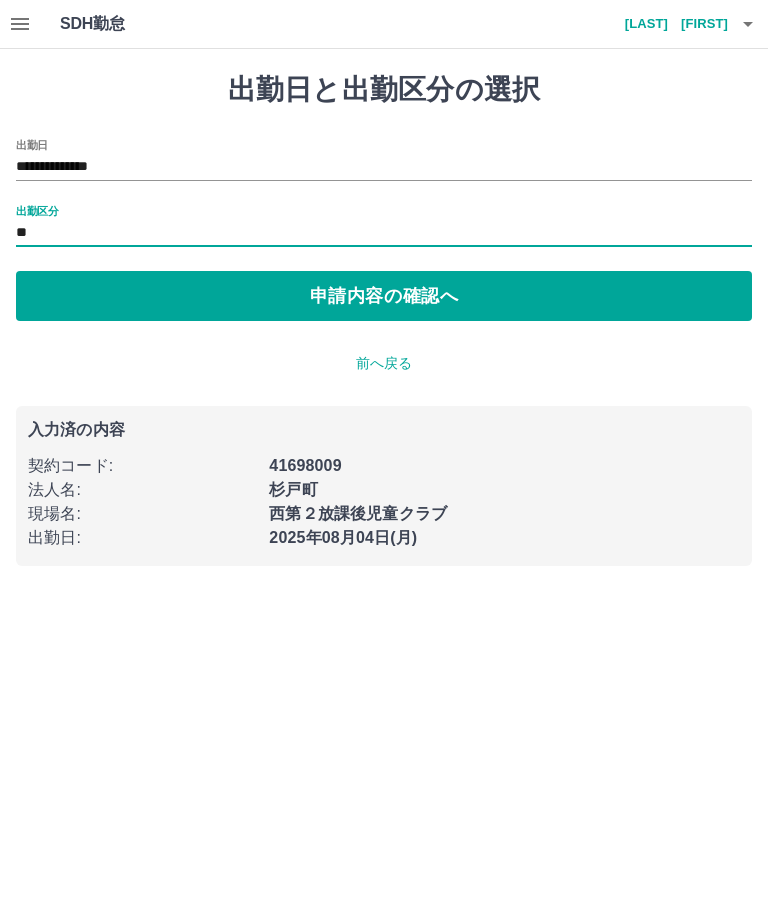 click on "申請内容の確認へ" at bounding box center (384, 296) 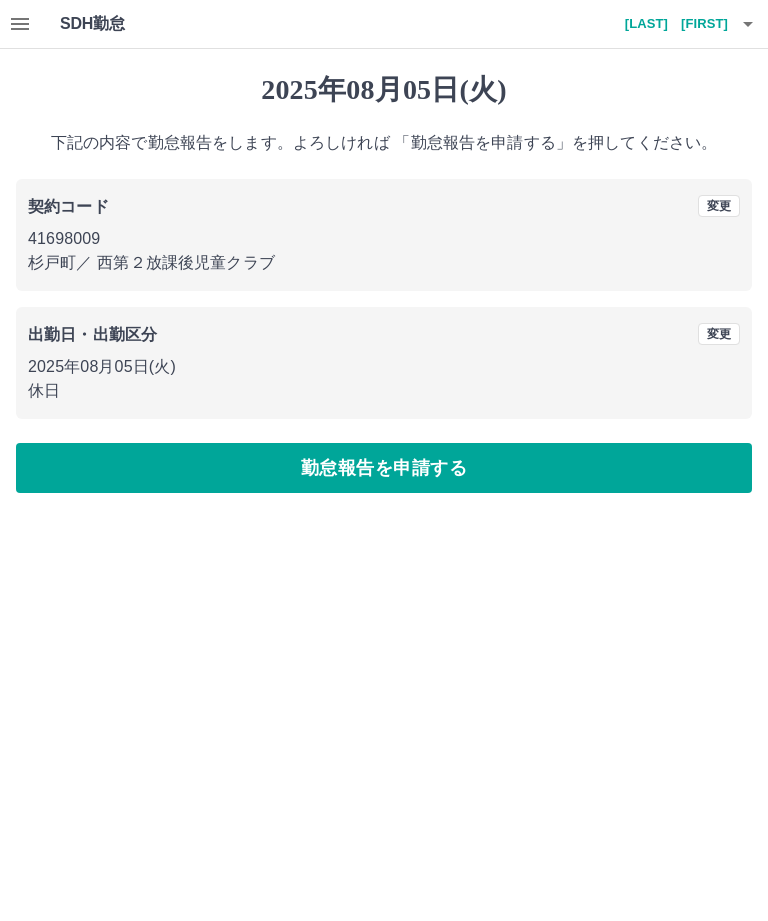 click on "勤怠報告を申請する" at bounding box center [384, 468] 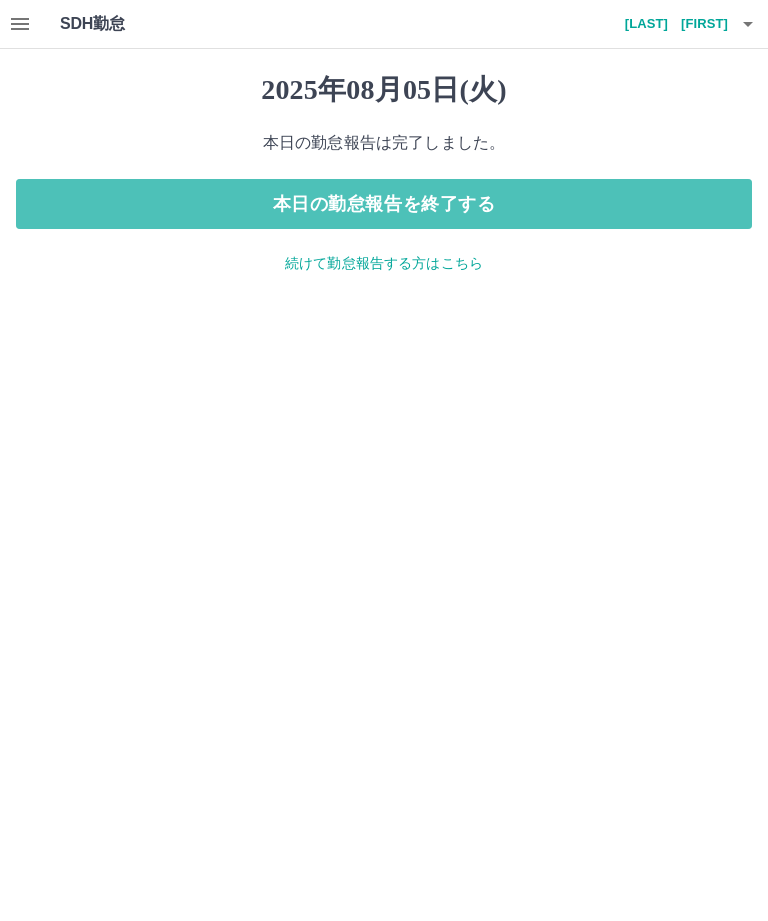 click on "本日の勤怠報告を終了する" at bounding box center (384, 204) 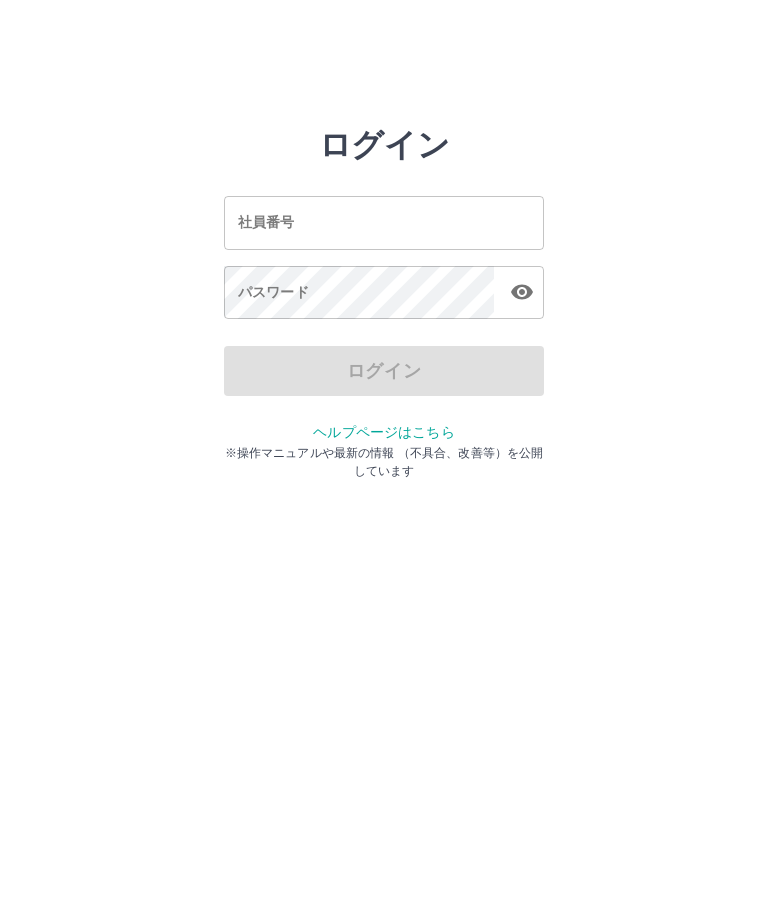 scroll, scrollTop: 0, scrollLeft: 0, axis: both 